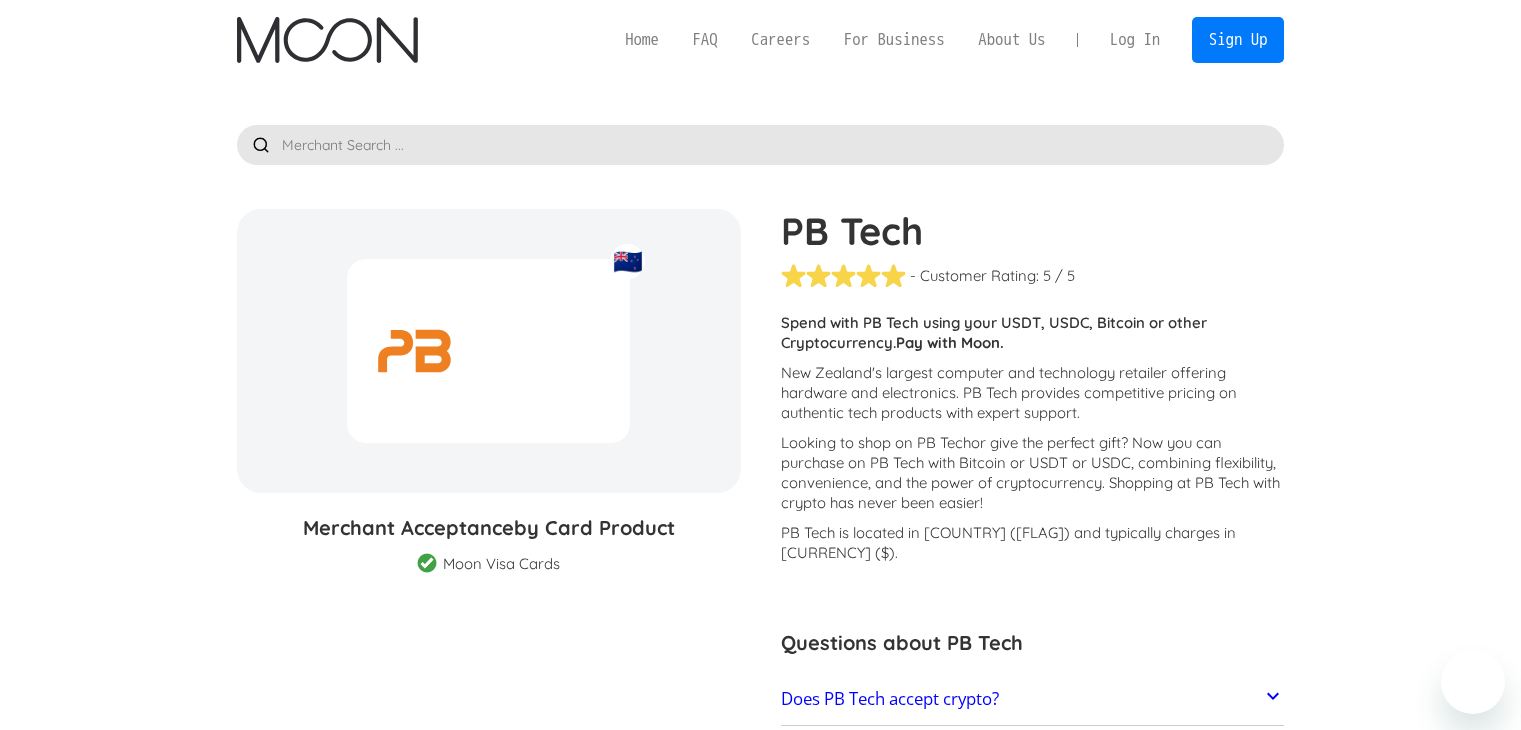 scroll, scrollTop: 0, scrollLeft: 0, axis: both 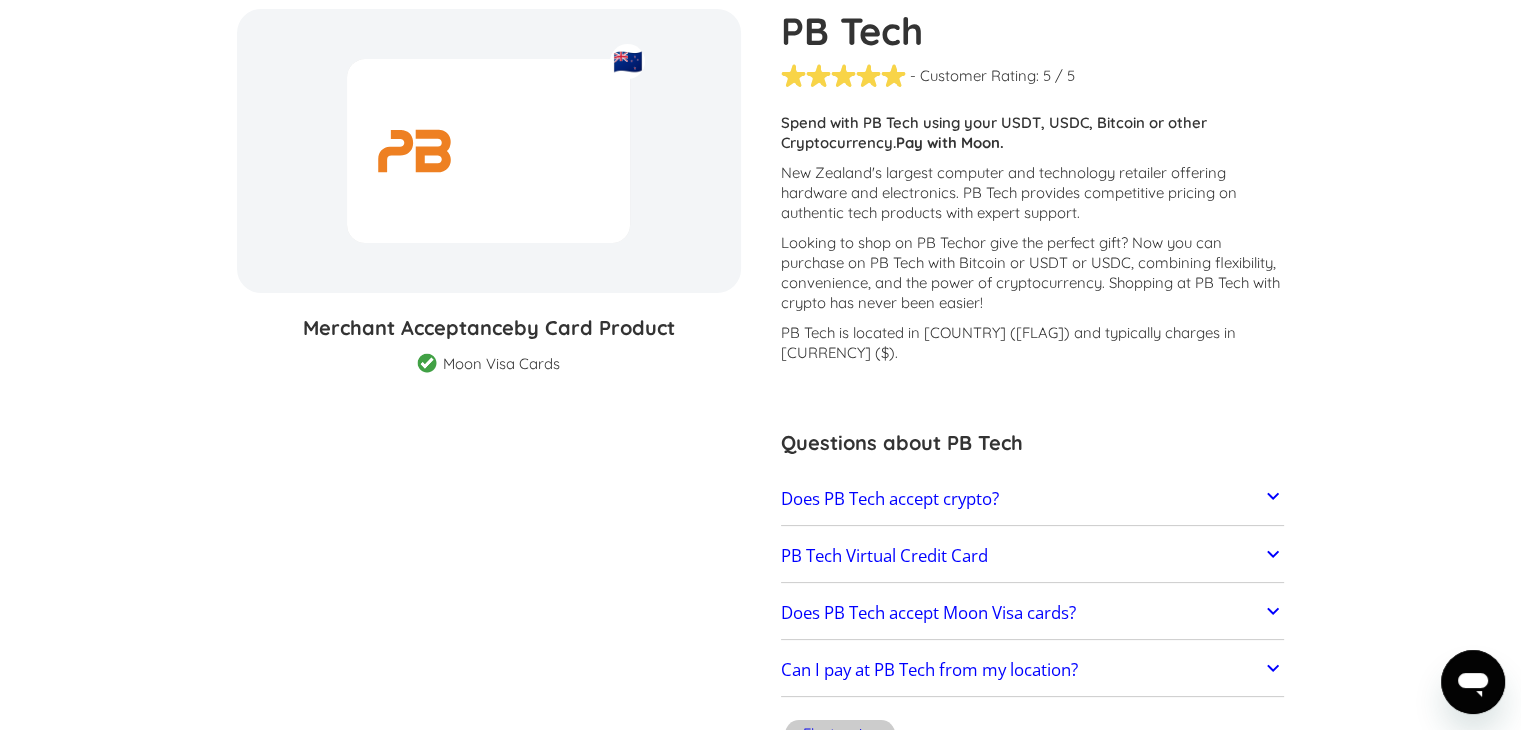 click on "Does PB Tech accept crypto?" at bounding box center (890, 499) 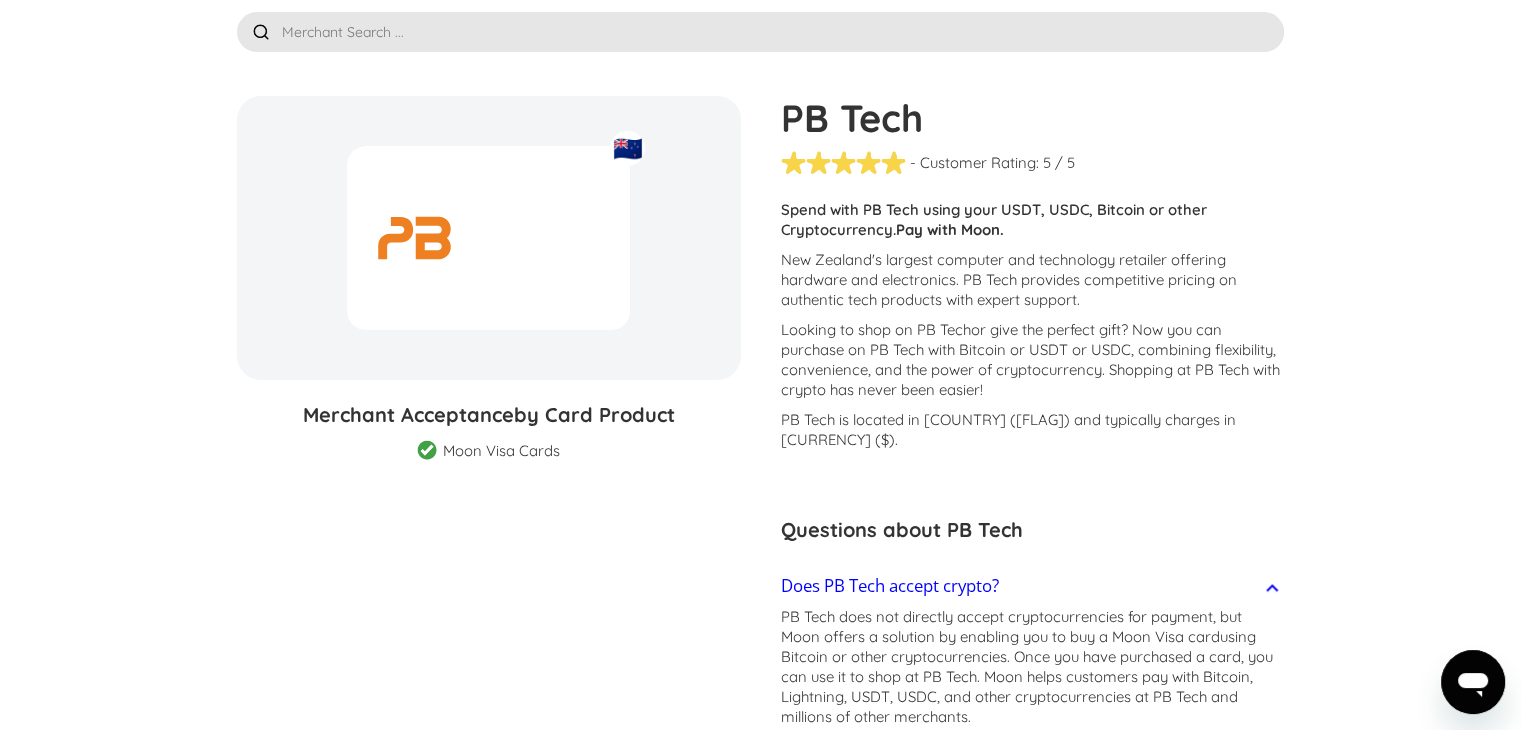 scroll, scrollTop: 0, scrollLeft: 0, axis: both 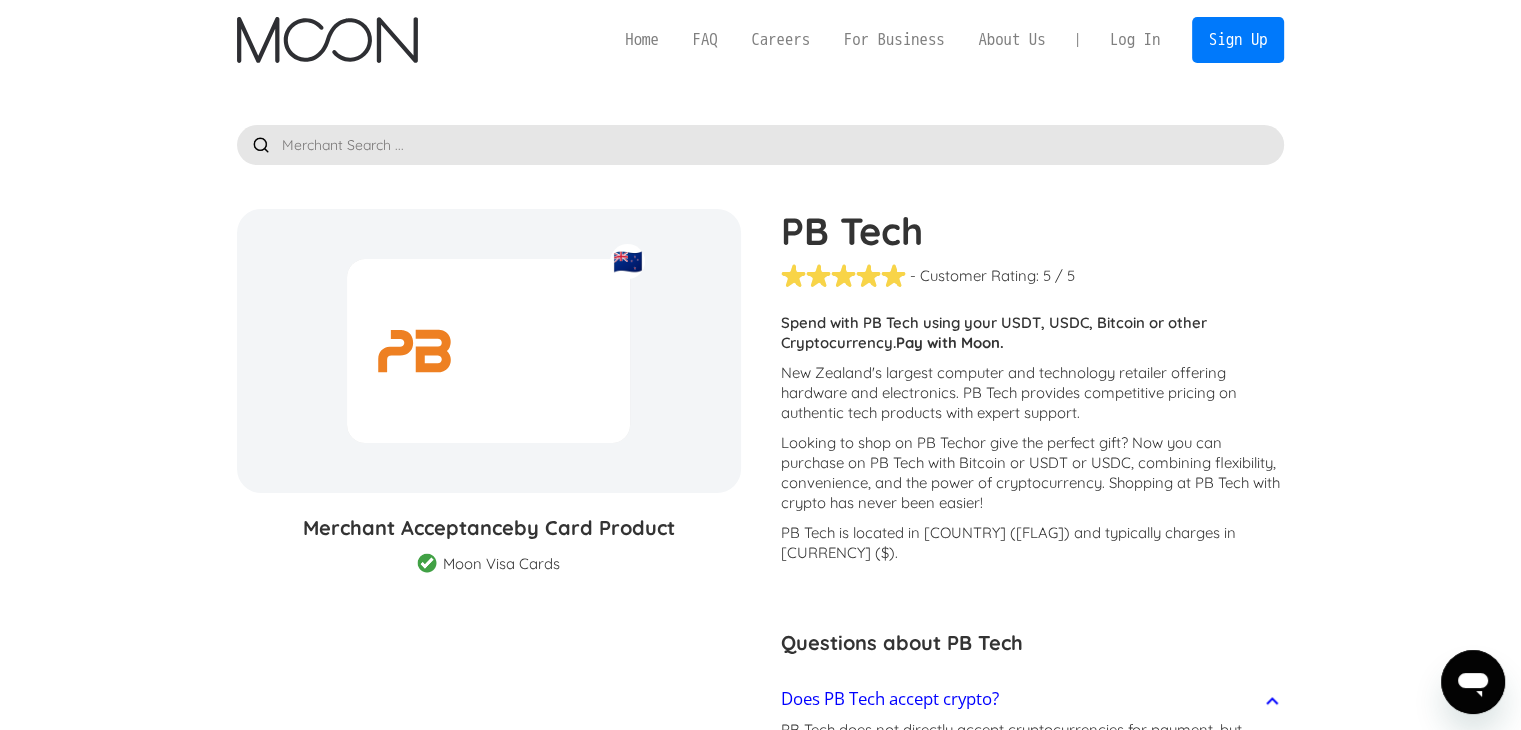 click at bounding box center (327, 40) 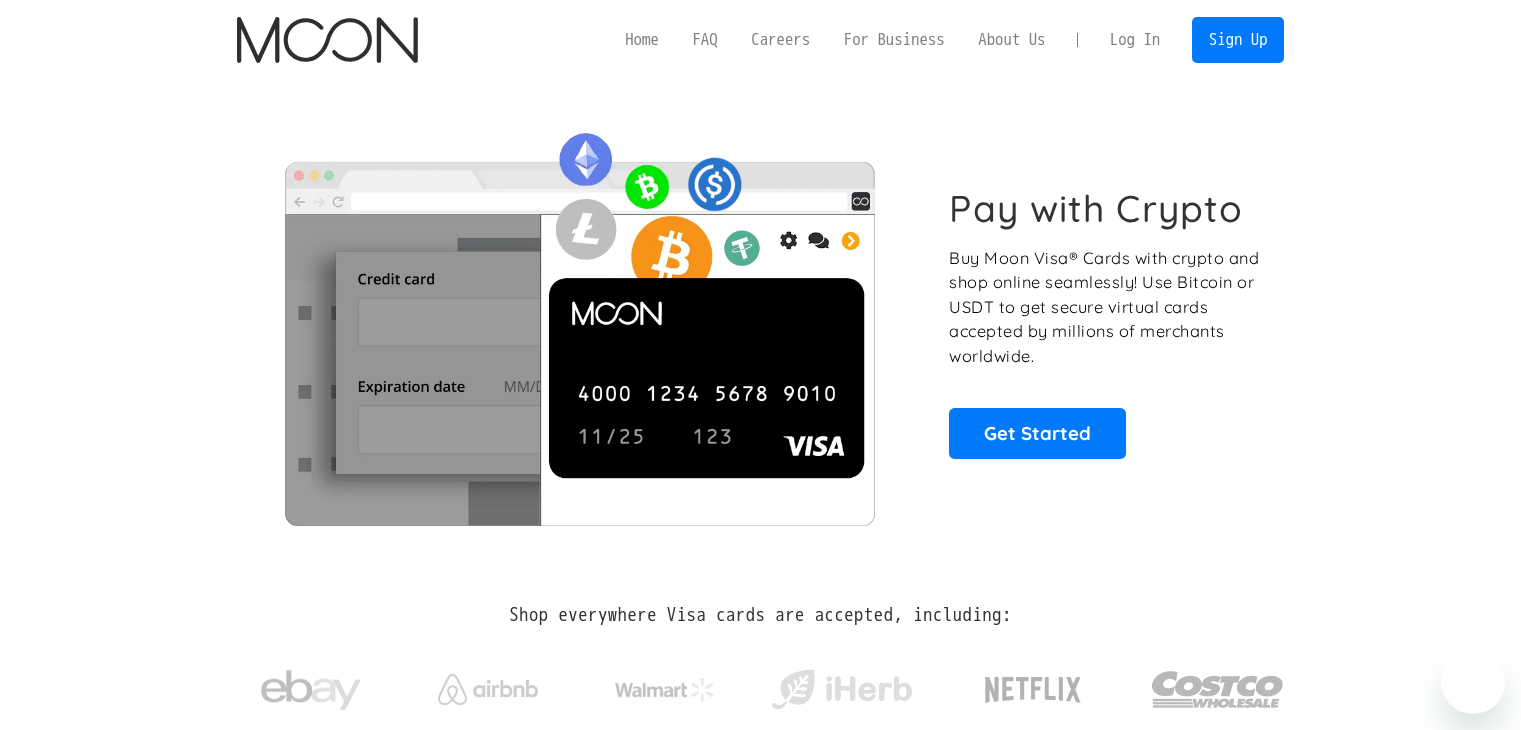 scroll, scrollTop: 0, scrollLeft: 0, axis: both 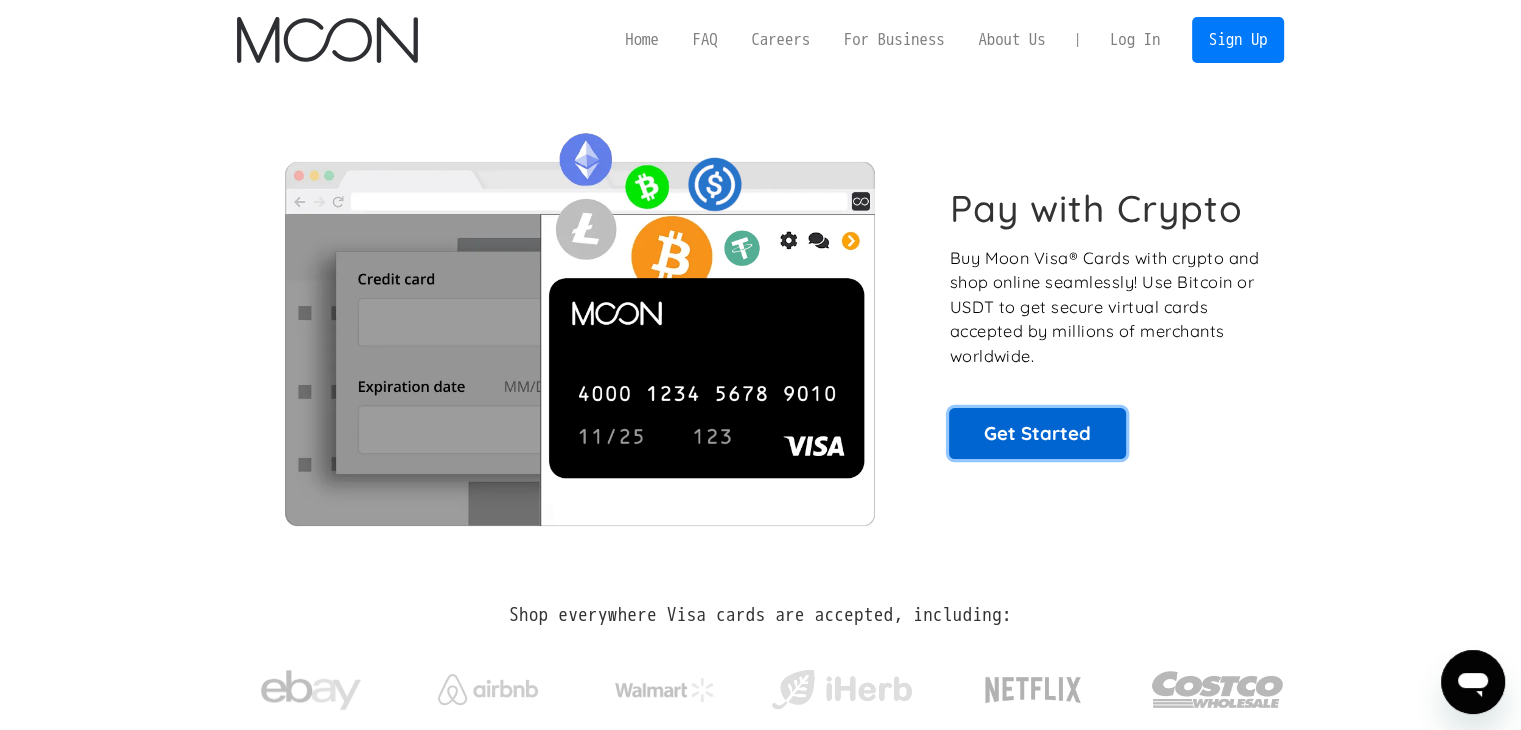 click on "Get Started" at bounding box center [1037, 433] 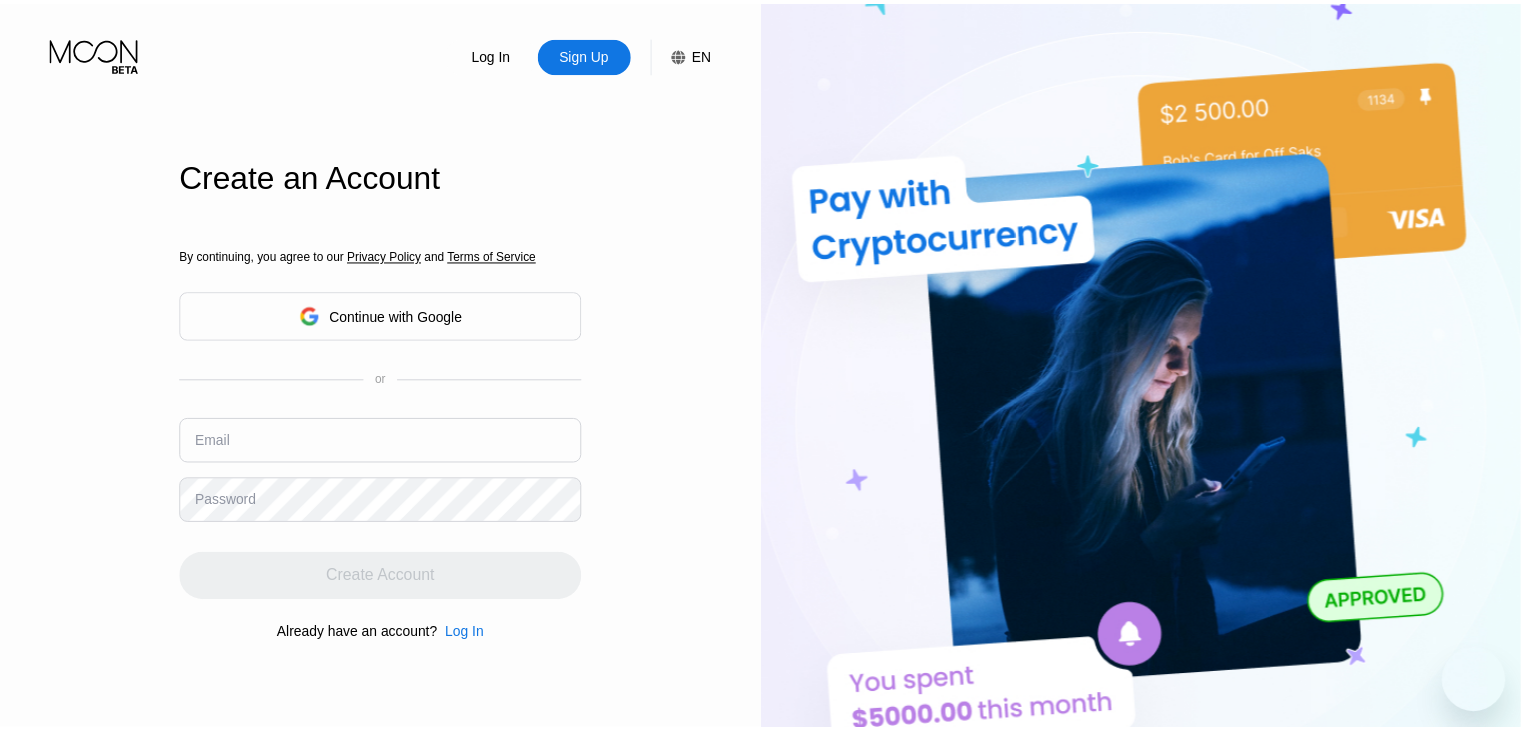 scroll, scrollTop: 0, scrollLeft: 0, axis: both 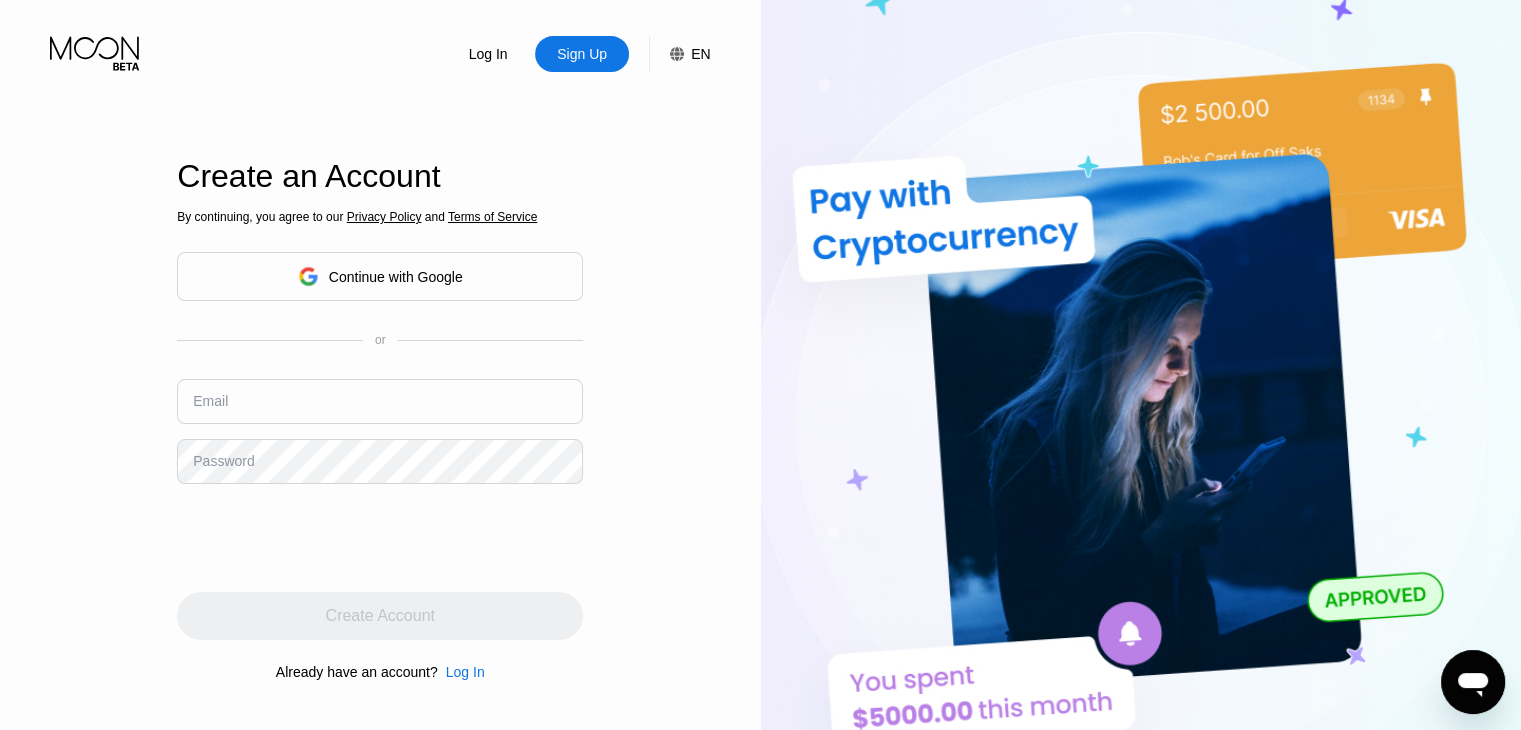 click at bounding box center (380, 401) 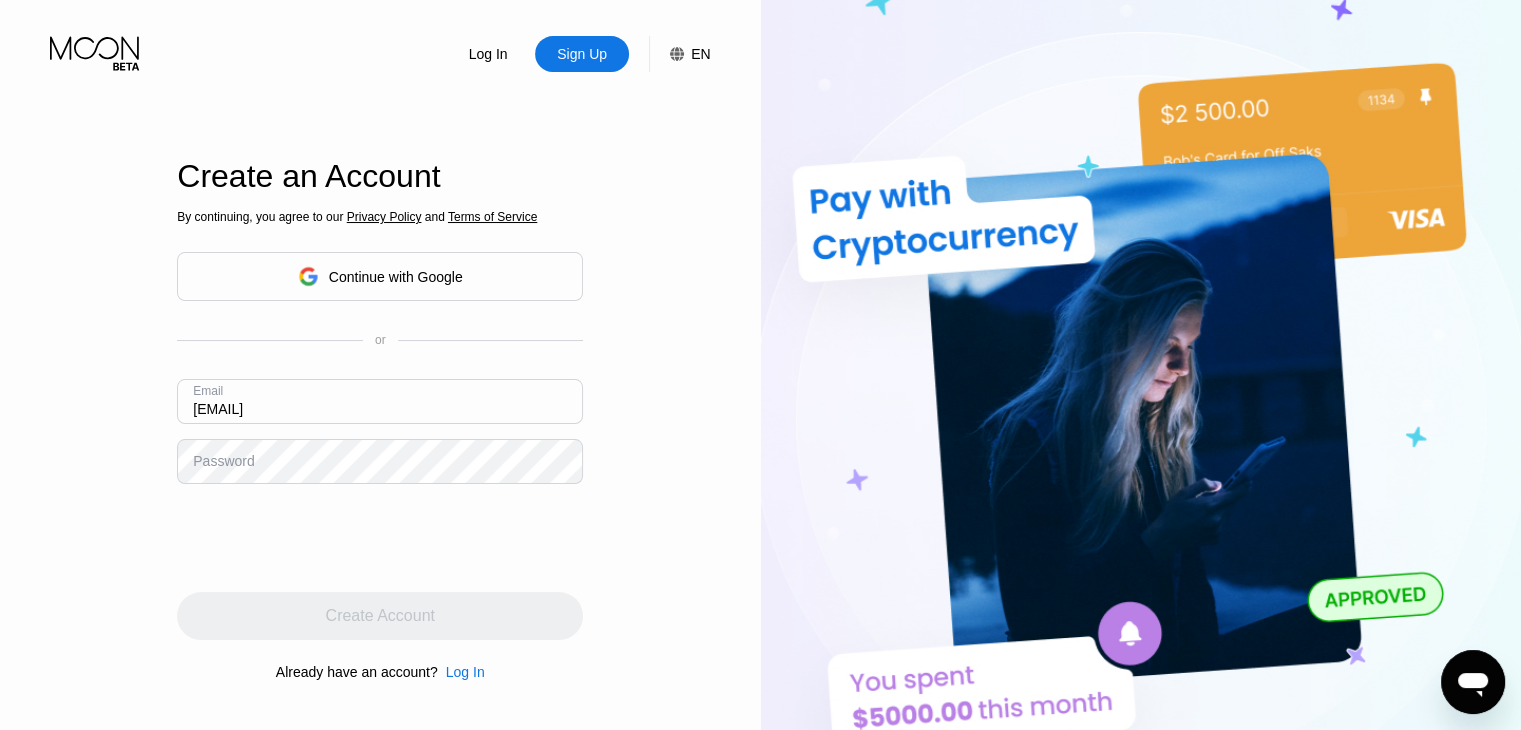 type on "[EMAIL]" 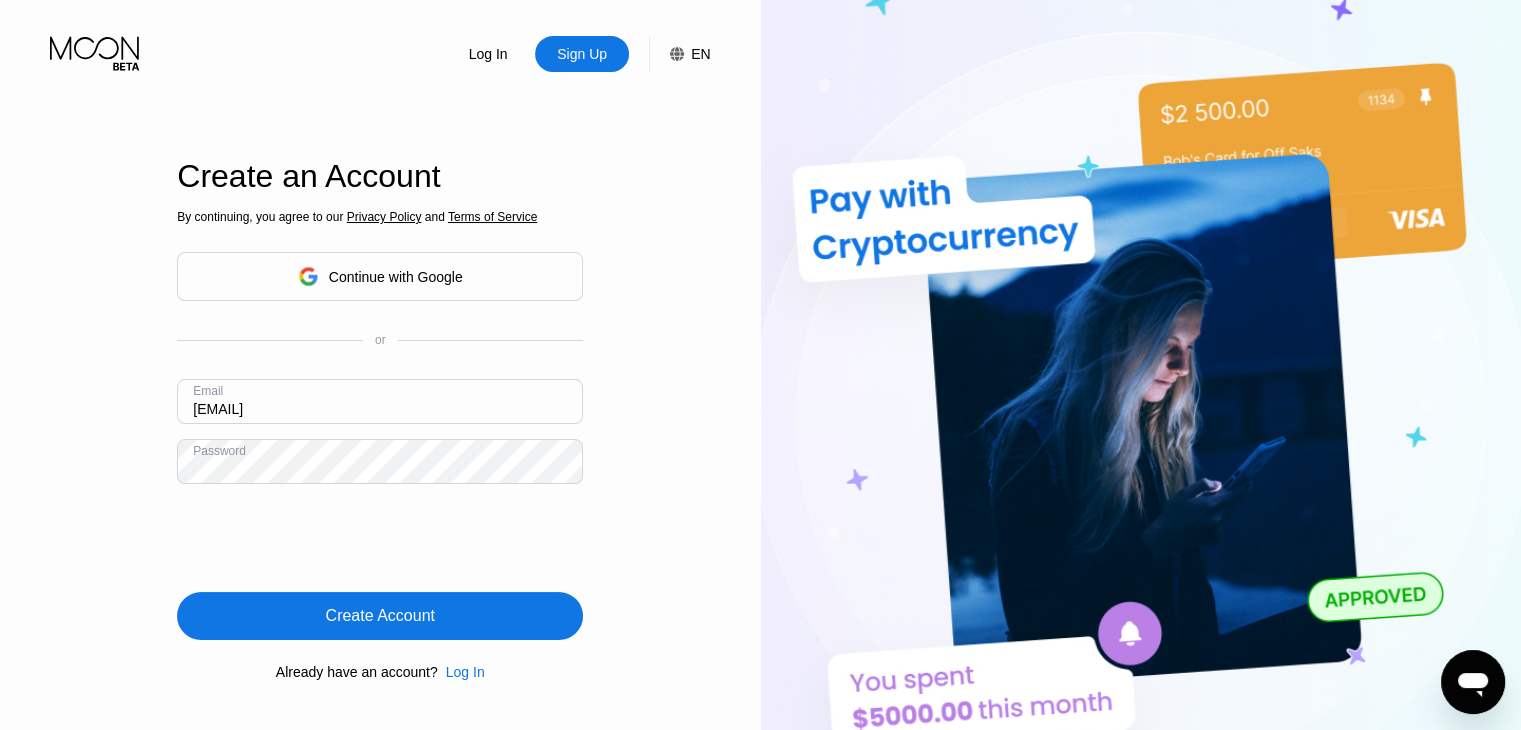 click on "Create Account" at bounding box center (380, 616) 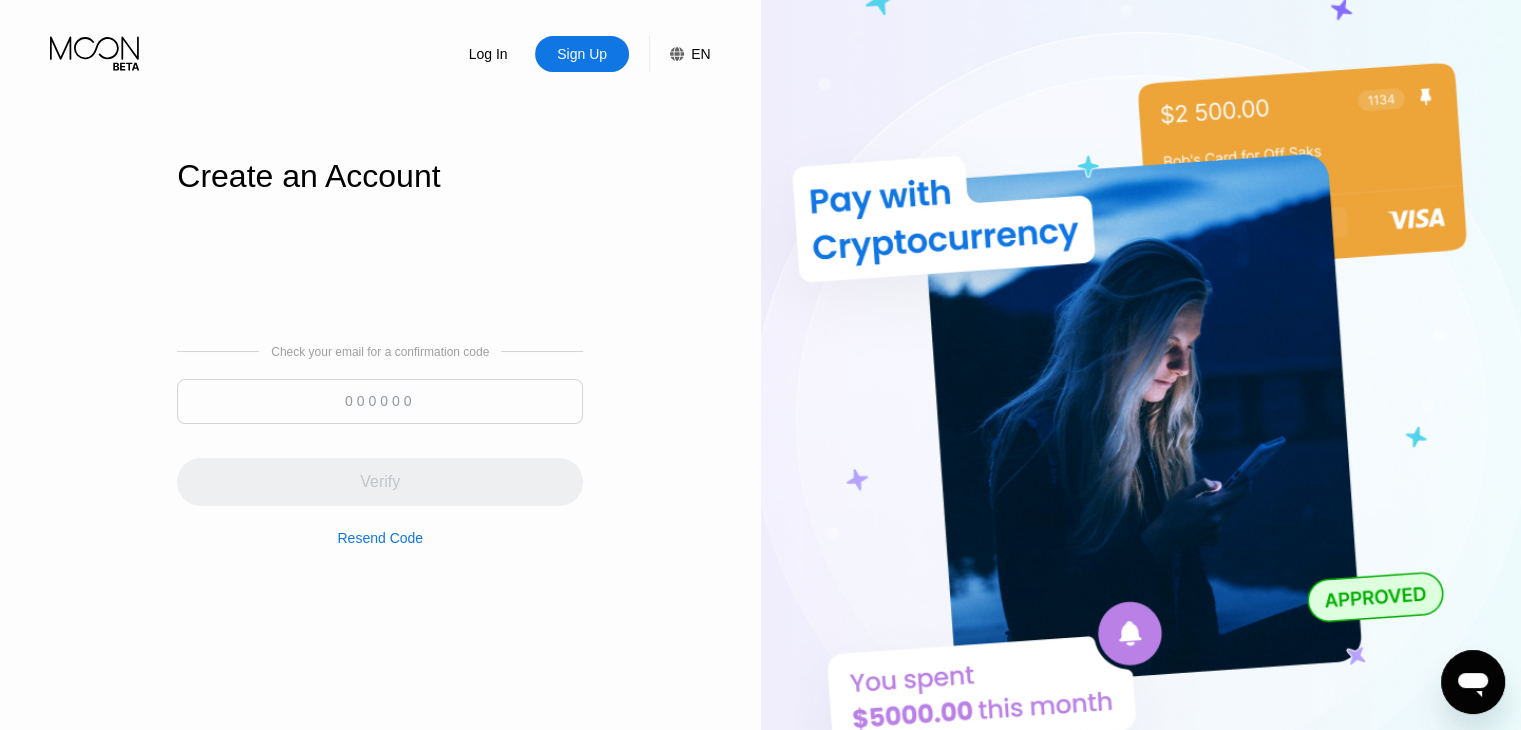 drag, startPoint x: 720, startPoint y: 403, endPoint x: 733, endPoint y: 387, distance: 20.615528 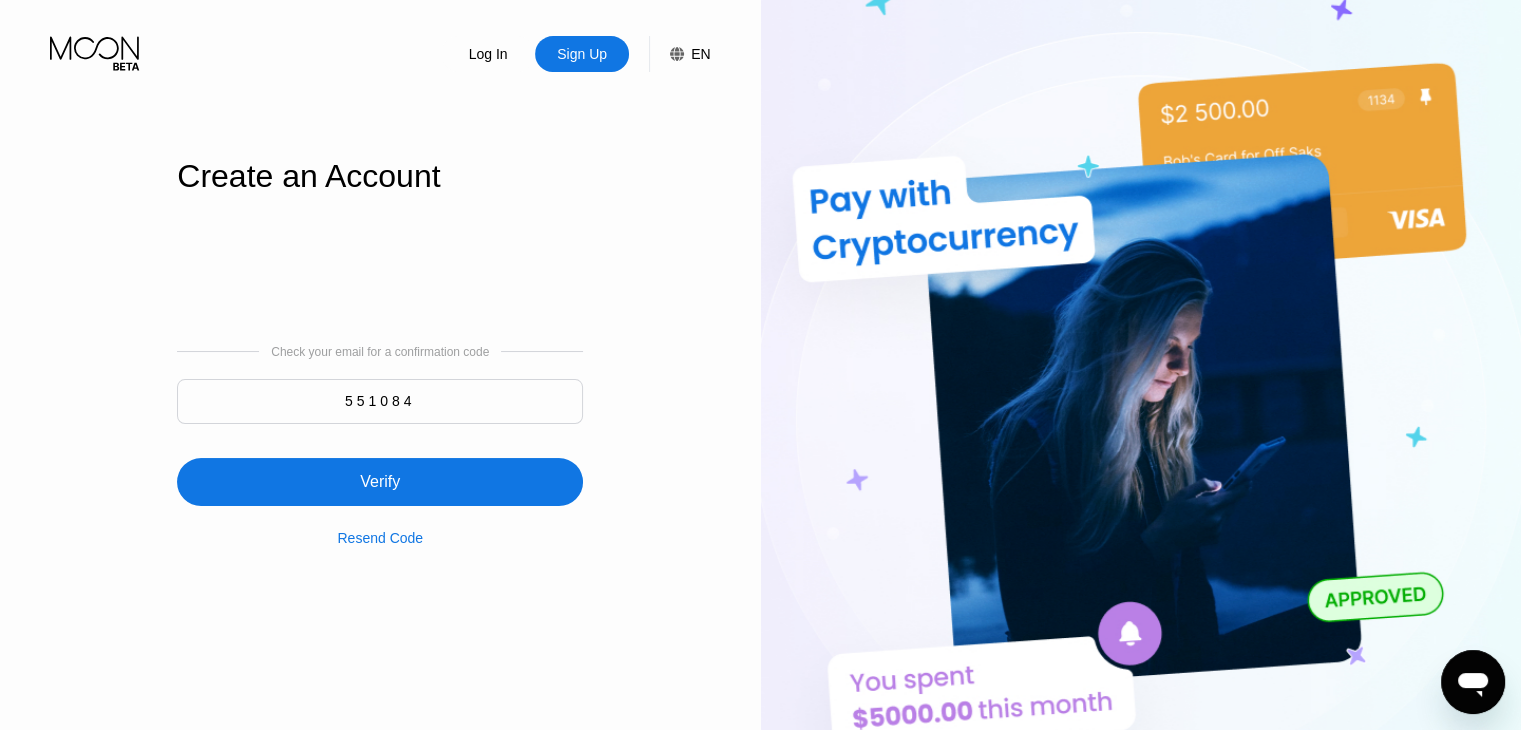 type on "551084" 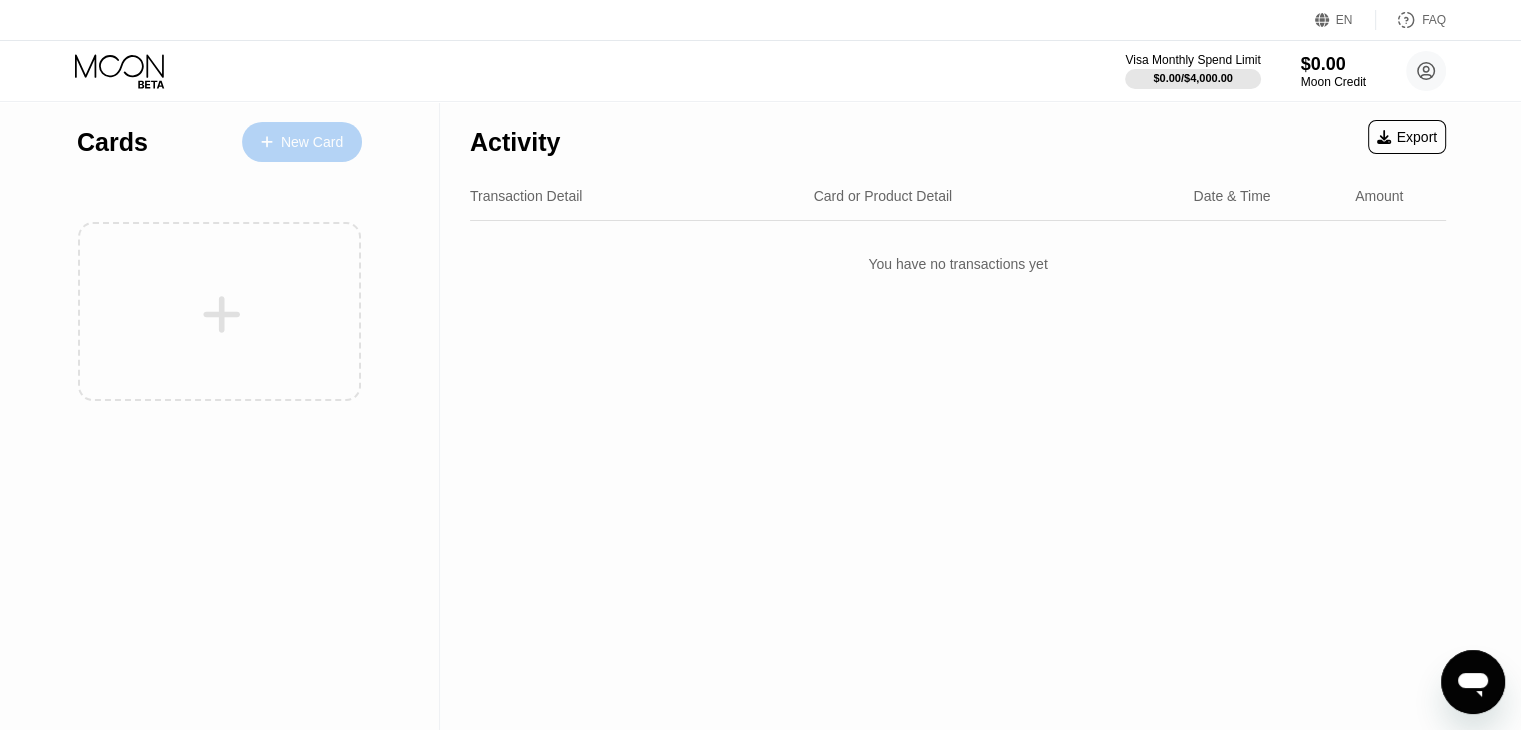 click on "New Card" at bounding box center [312, 142] 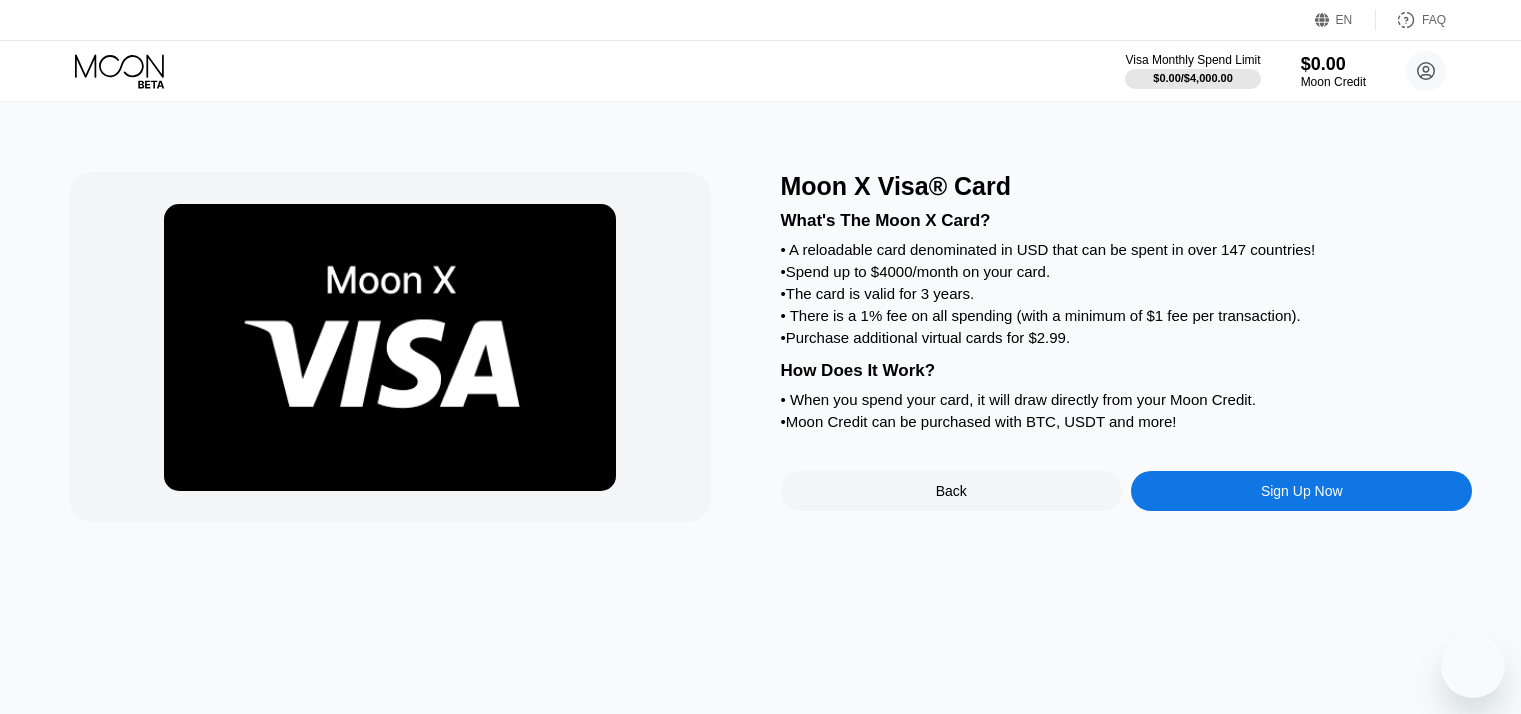 scroll, scrollTop: 0, scrollLeft: 0, axis: both 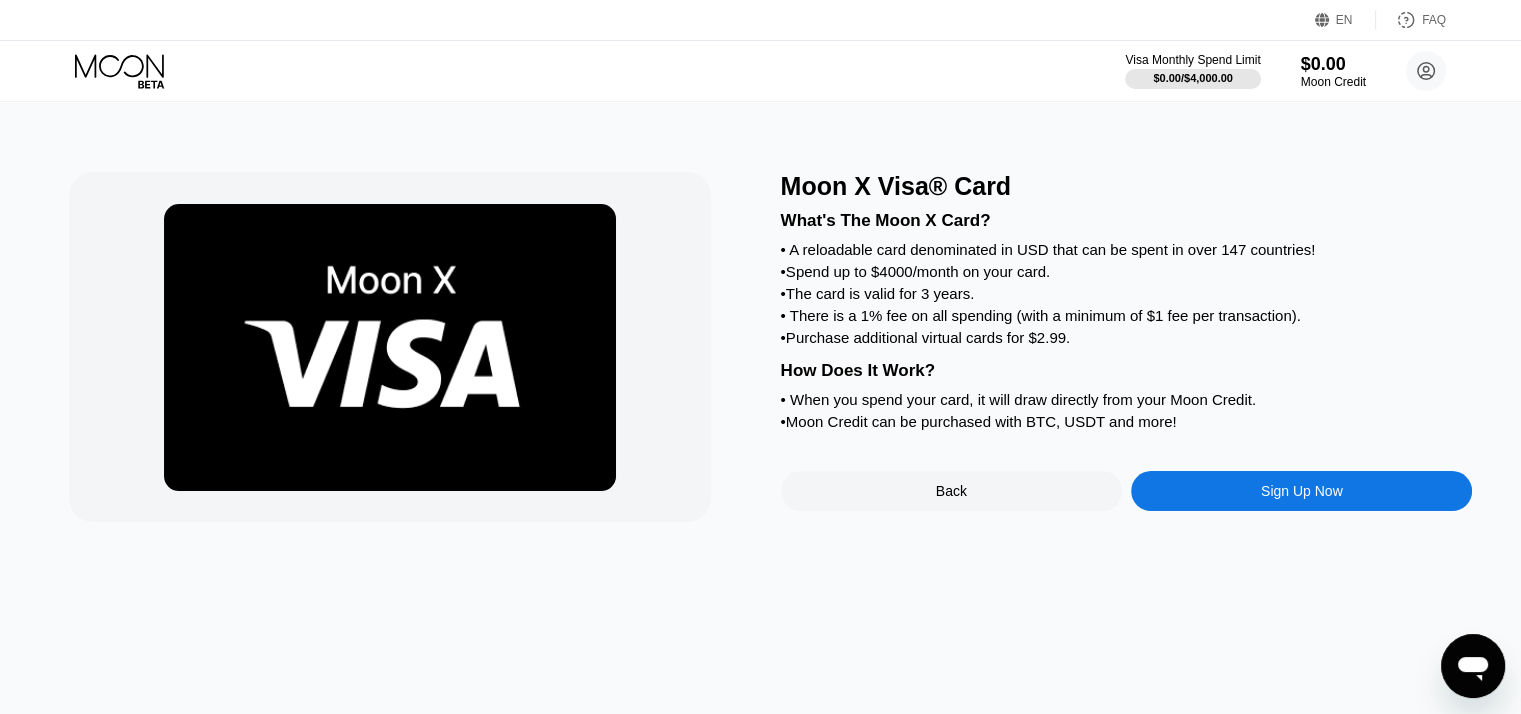 click on "Sign Up Now" at bounding box center (1302, 491) 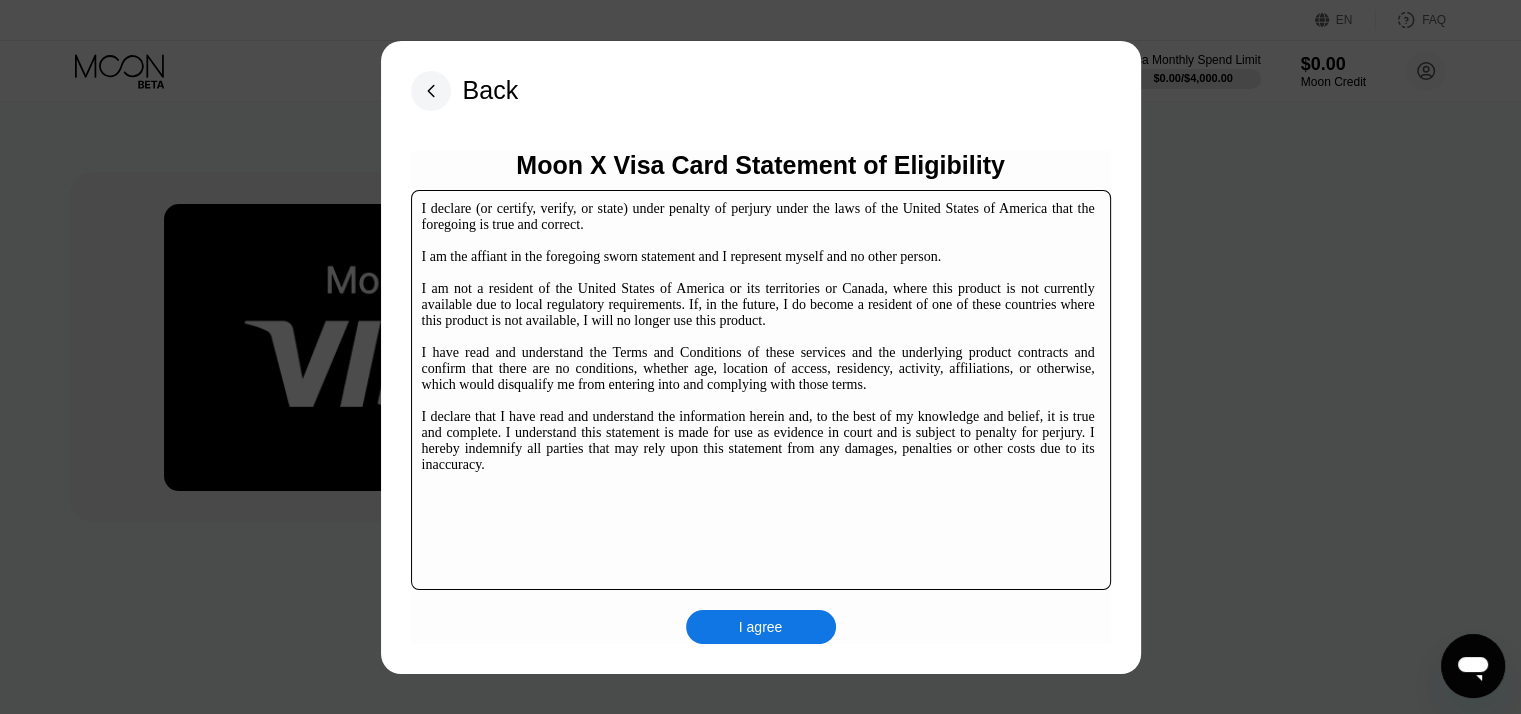 click on "I agree" at bounding box center [761, 627] 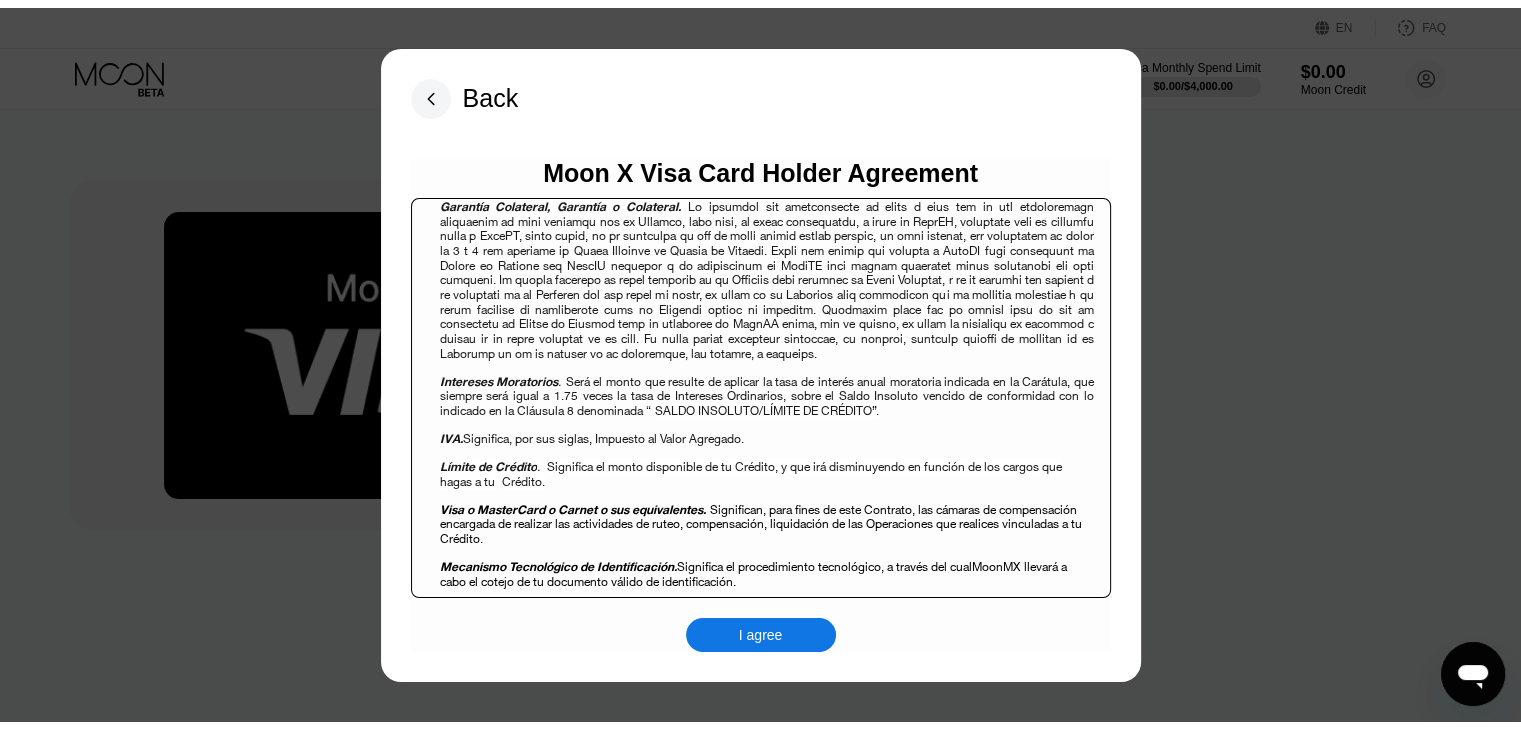 scroll, scrollTop: 1400, scrollLeft: 0, axis: vertical 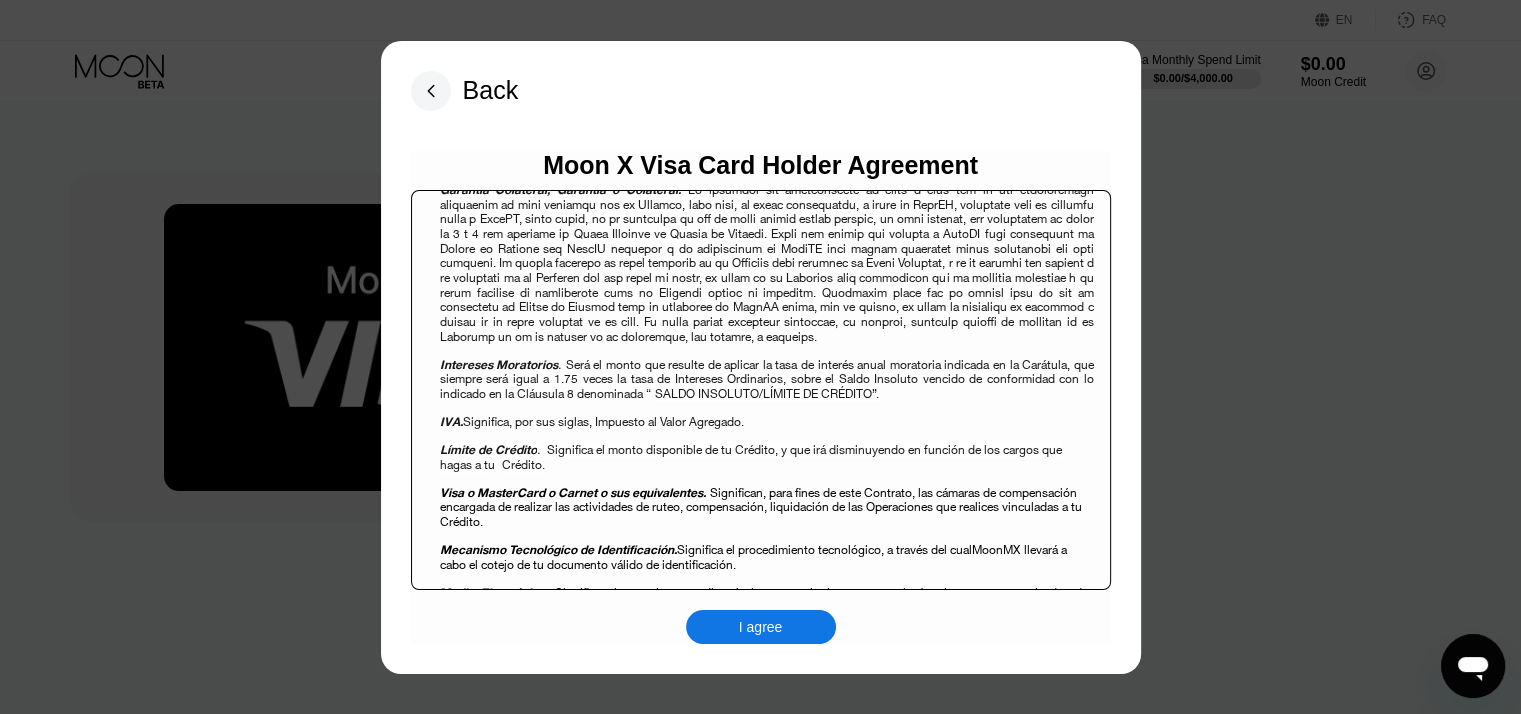 click on "I agree" at bounding box center (761, 627) 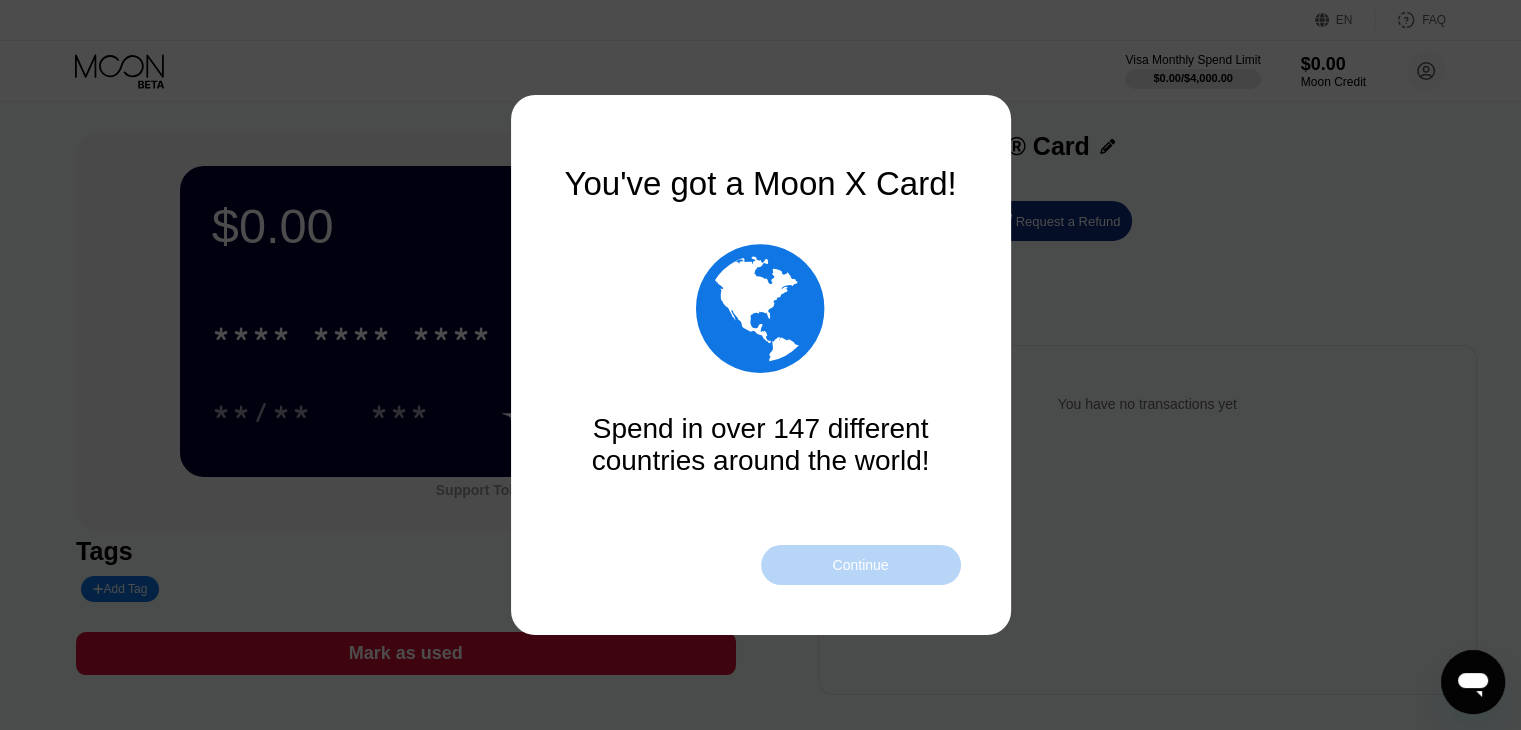 click on "Continue" at bounding box center [861, 565] 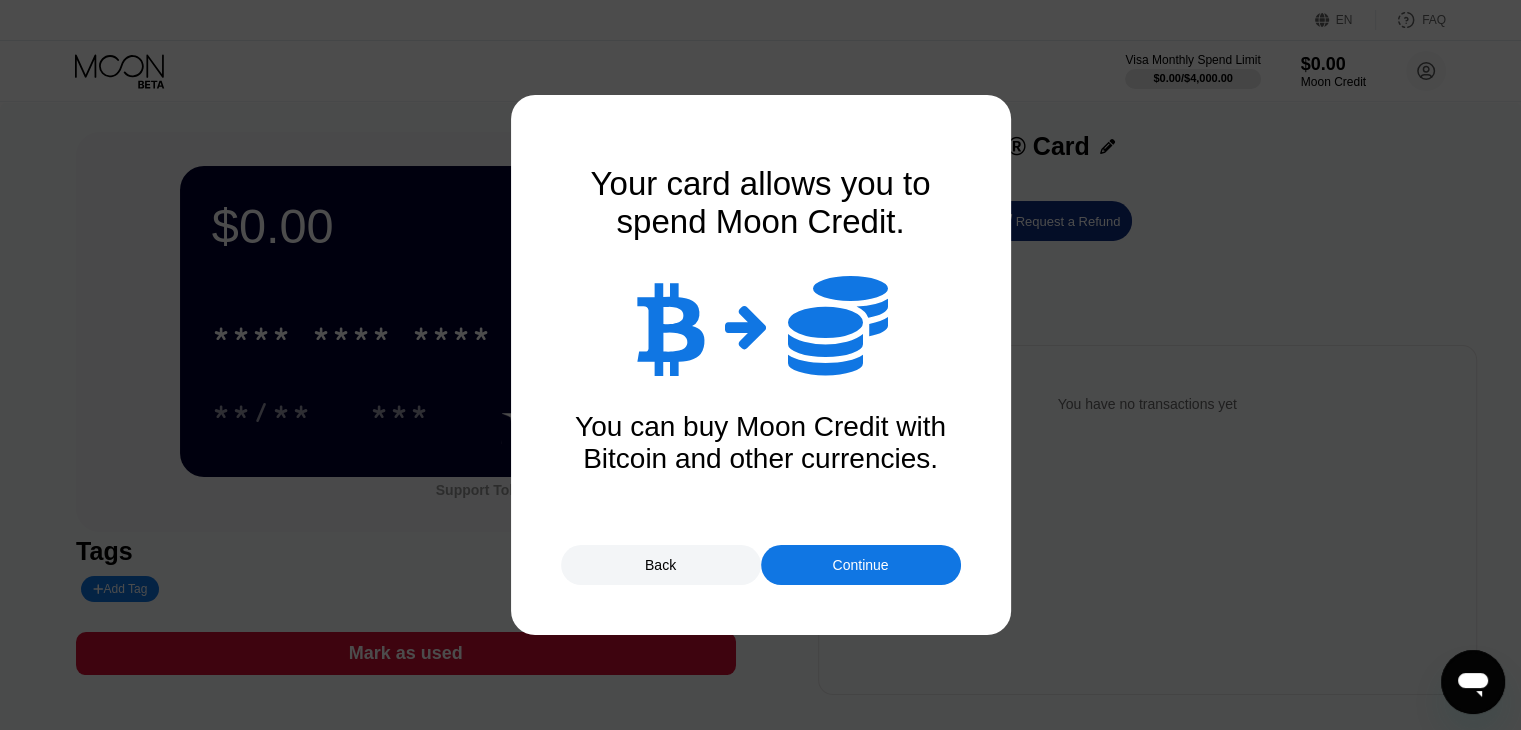 click on "Continue" at bounding box center (860, 565) 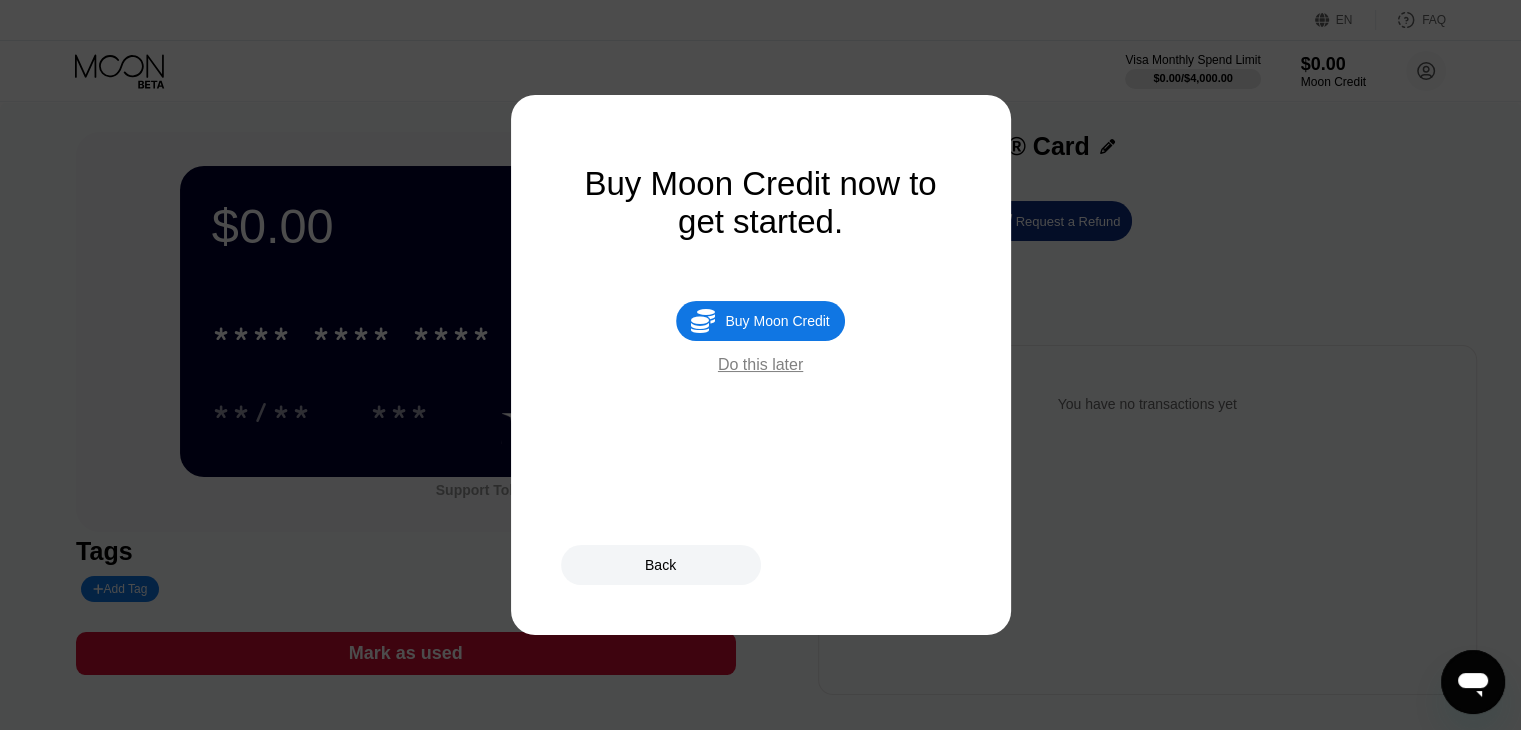 click on "Do this later" at bounding box center [760, 365] 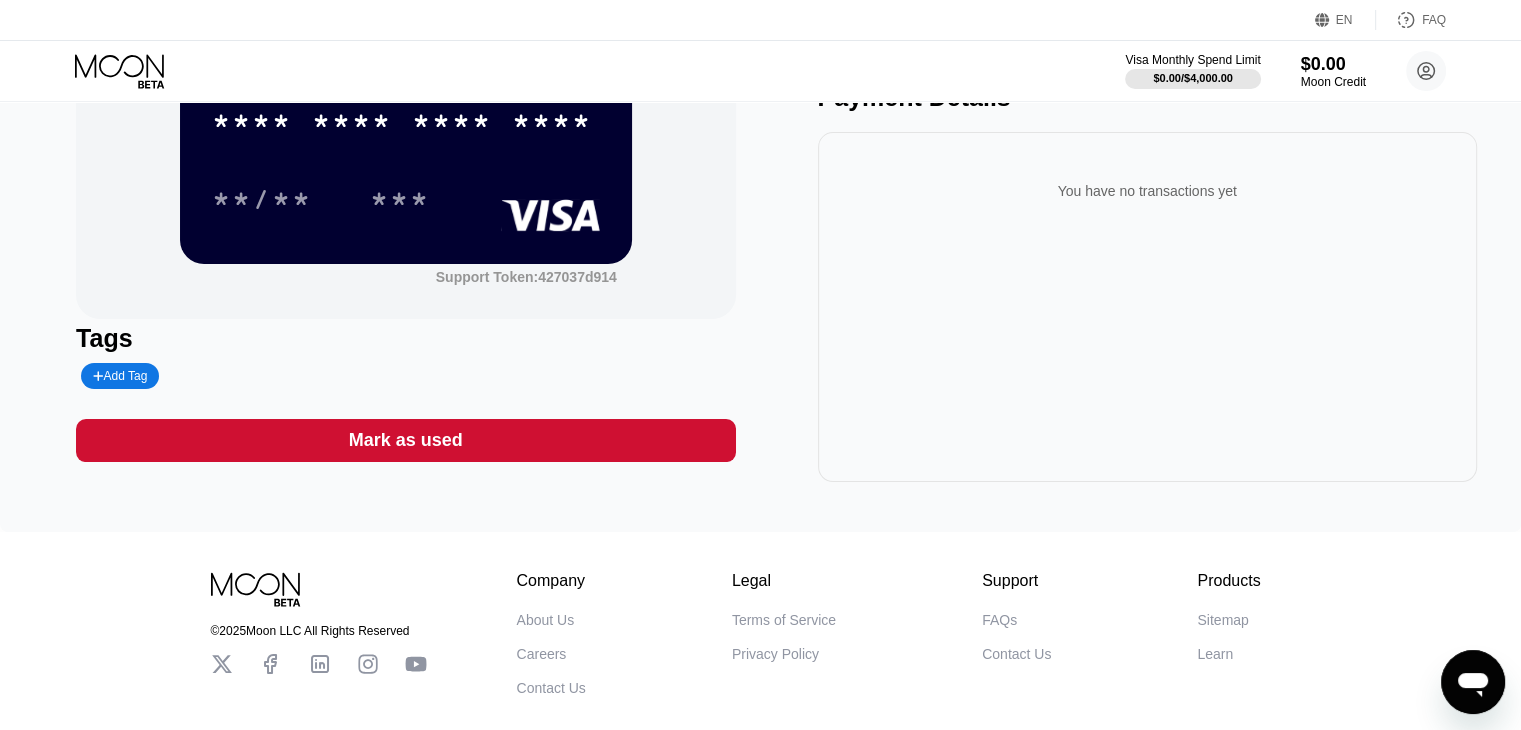 scroll, scrollTop: 0, scrollLeft: 0, axis: both 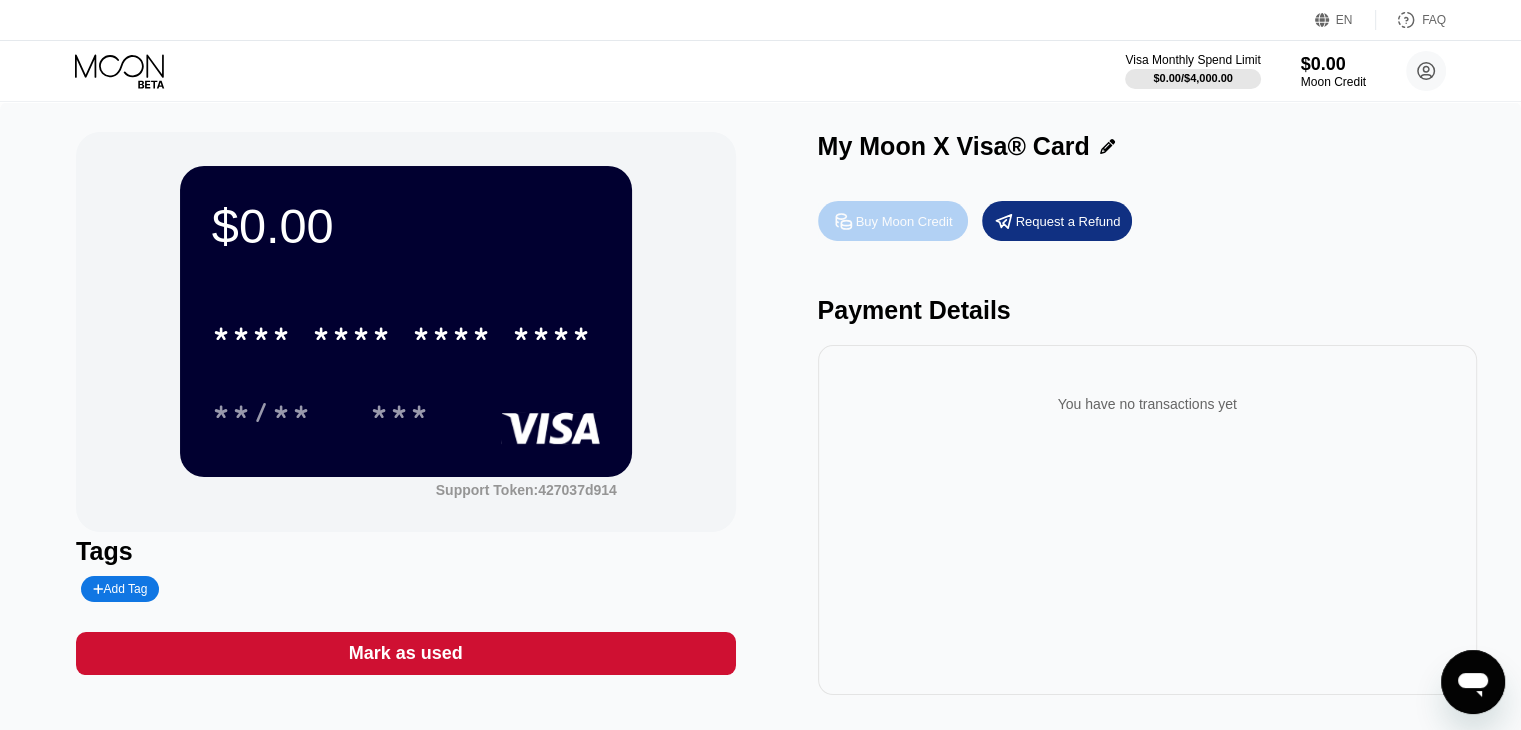 click on "Buy Moon Credit" at bounding box center [904, 221] 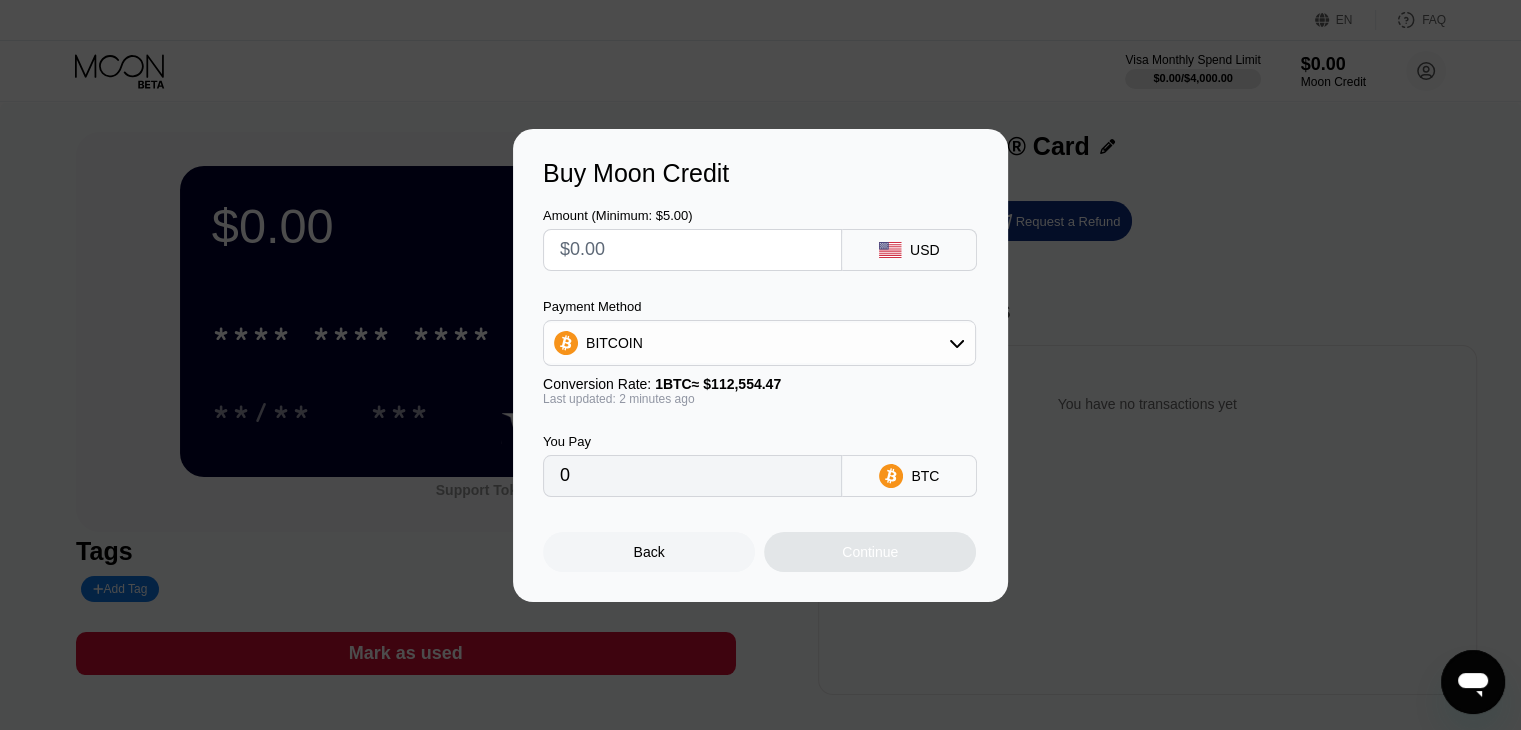 click on "BITCOIN" at bounding box center (759, 343) 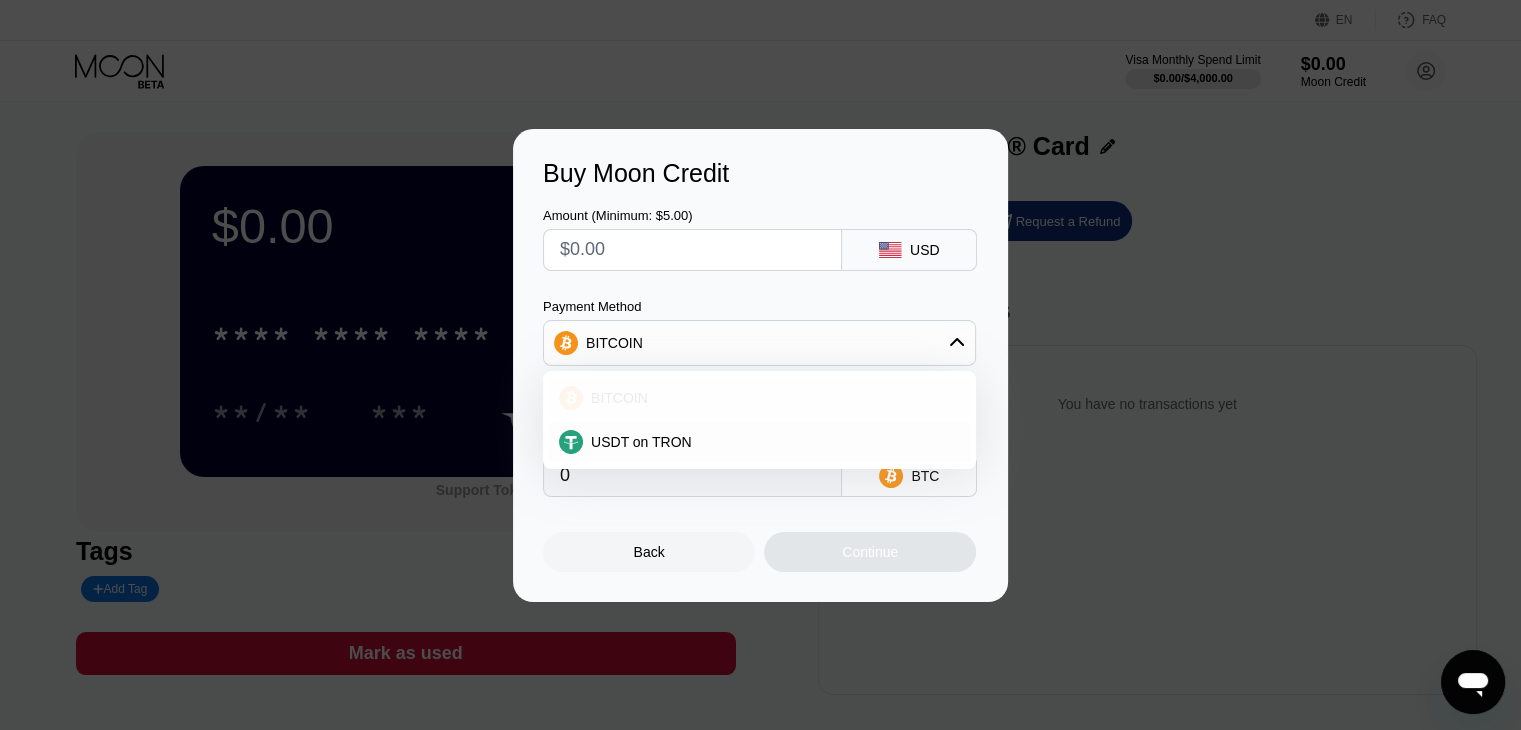 click on "BITCOIN" at bounding box center (771, 398) 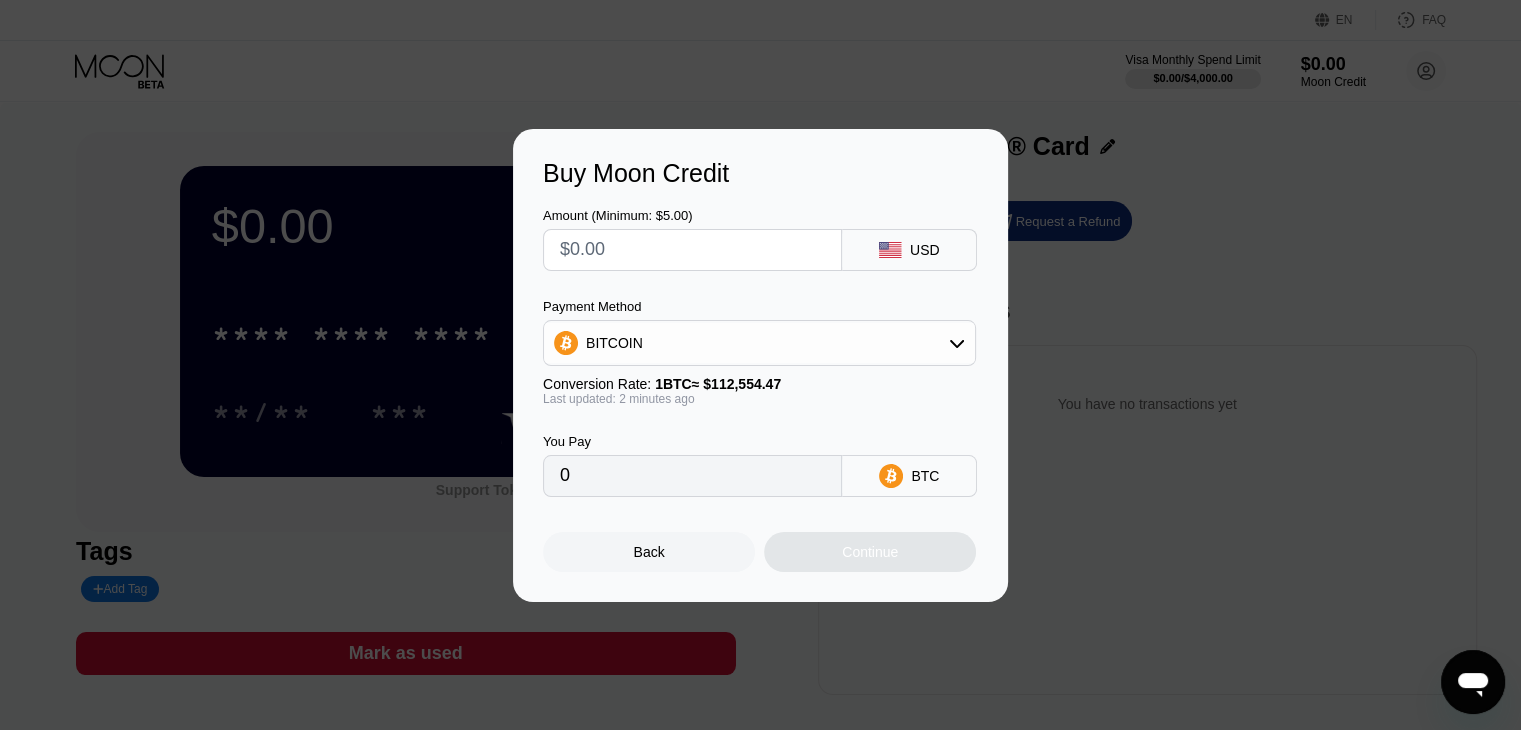 click at bounding box center [692, 250] 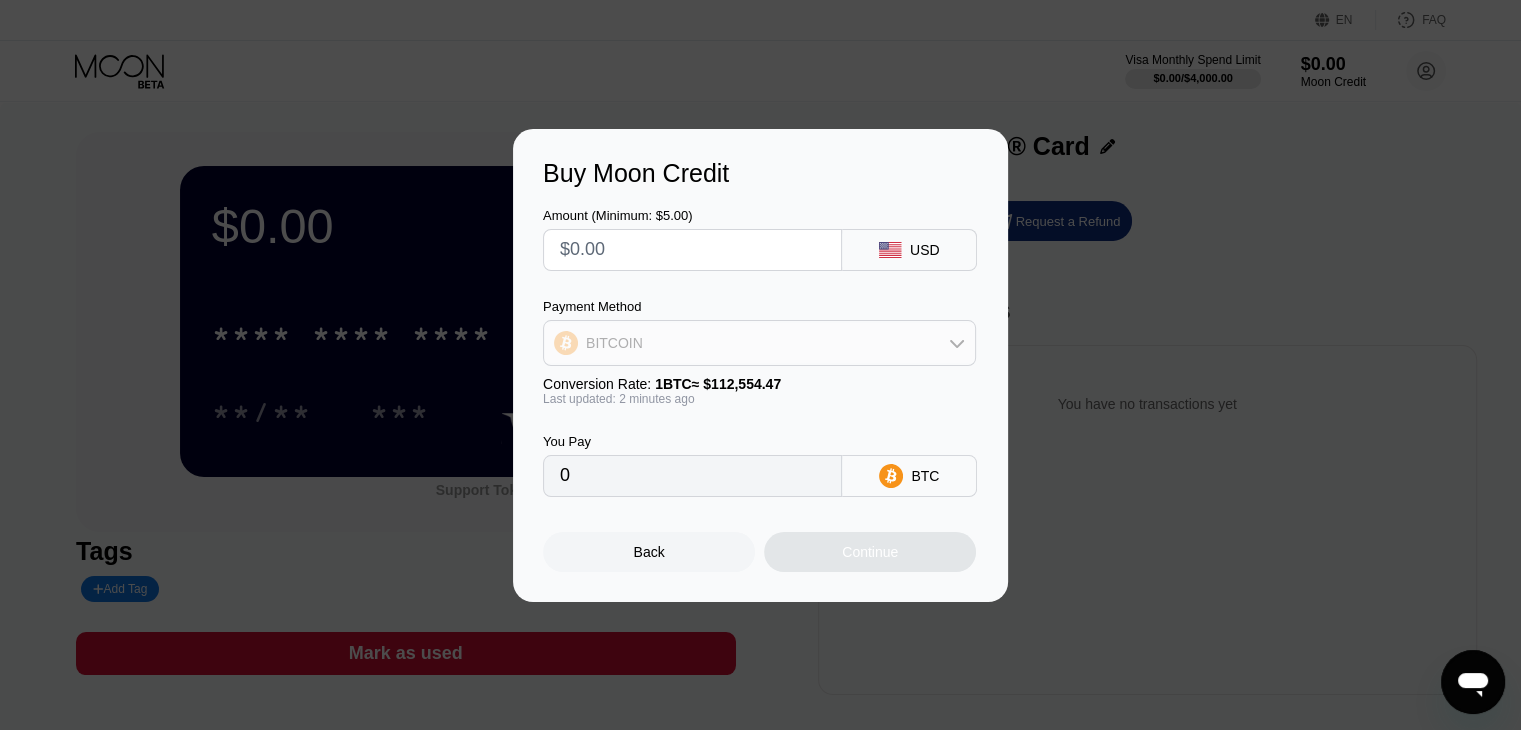 click on "BITCOIN" at bounding box center (759, 343) 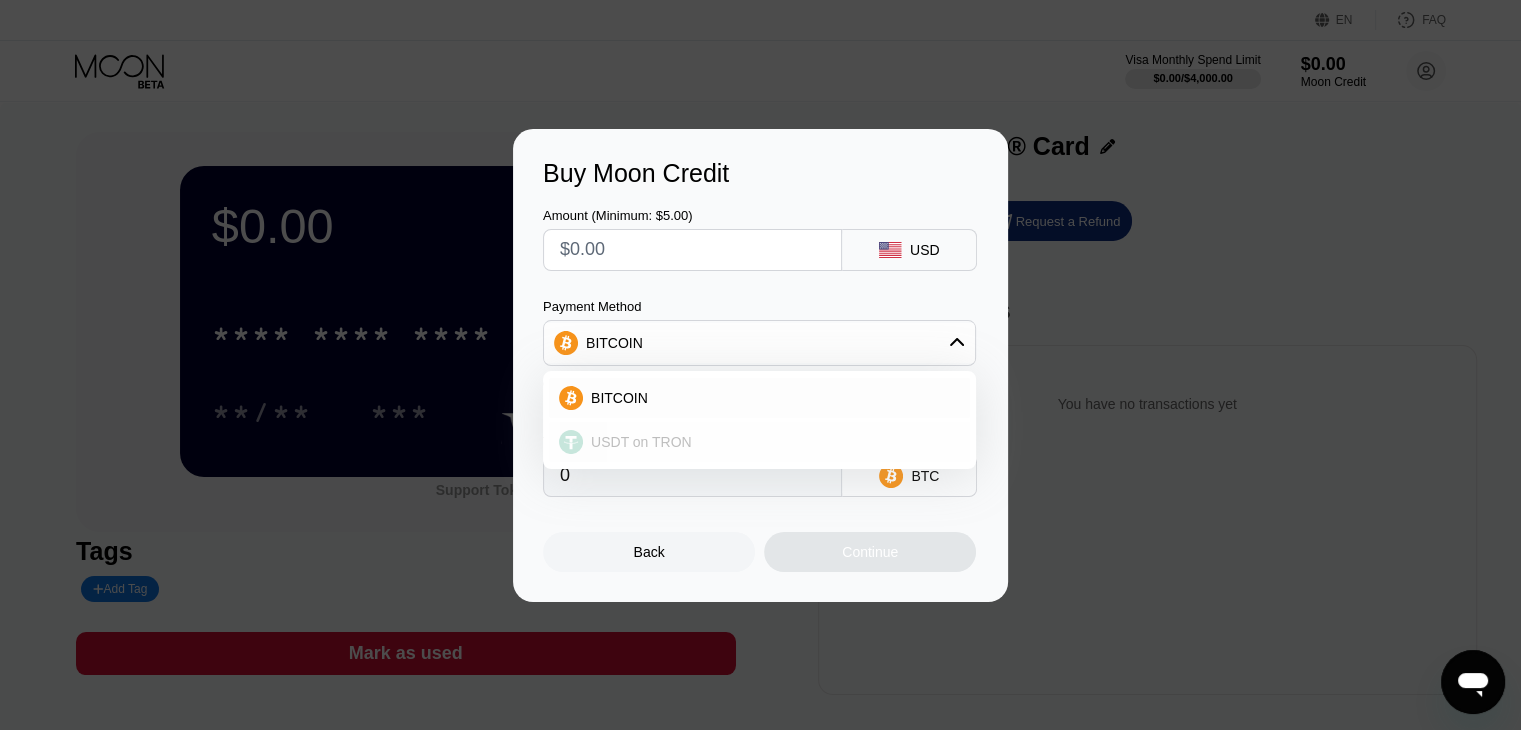 click on "USDT on TRON" at bounding box center [771, 442] 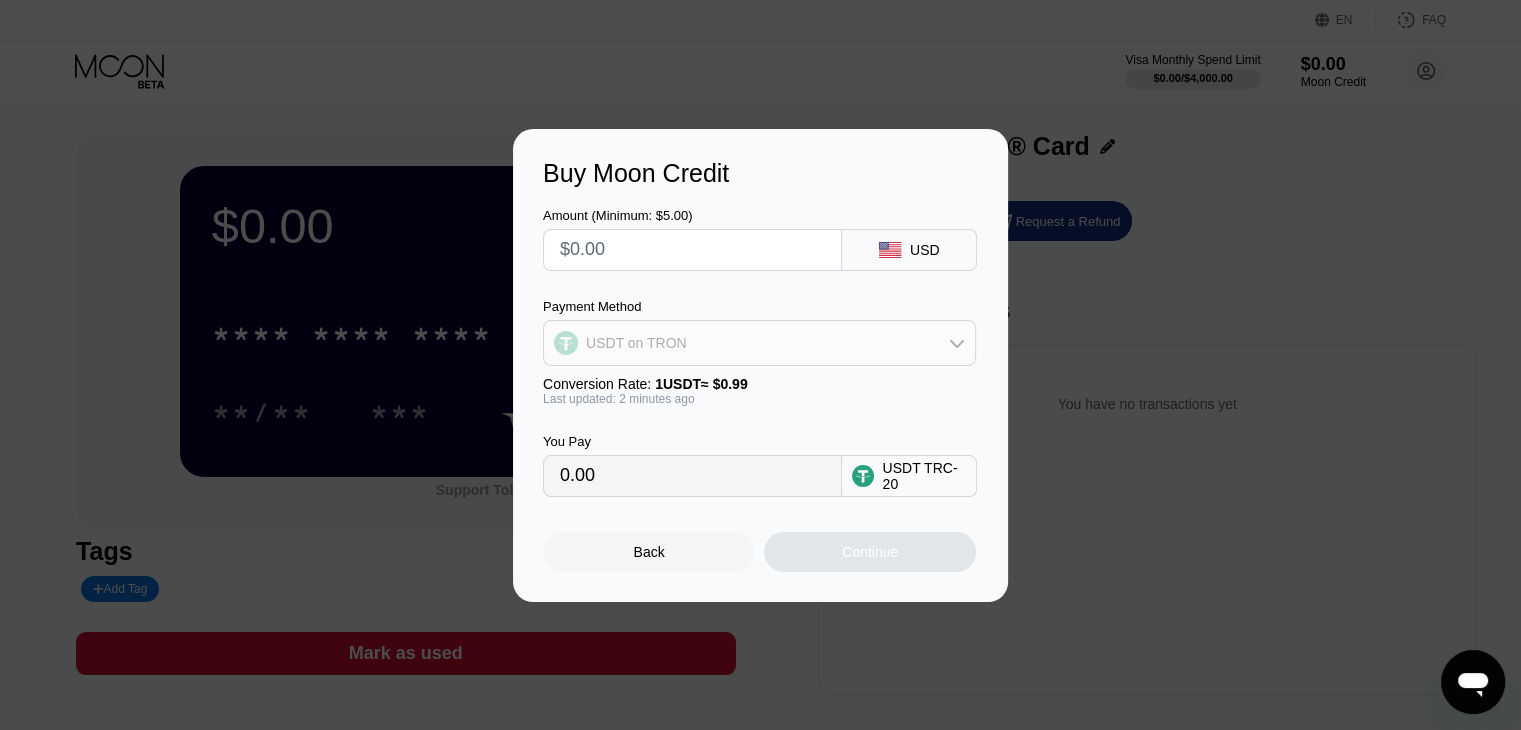 click on "USDT on TRON" at bounding box center (759, 343) 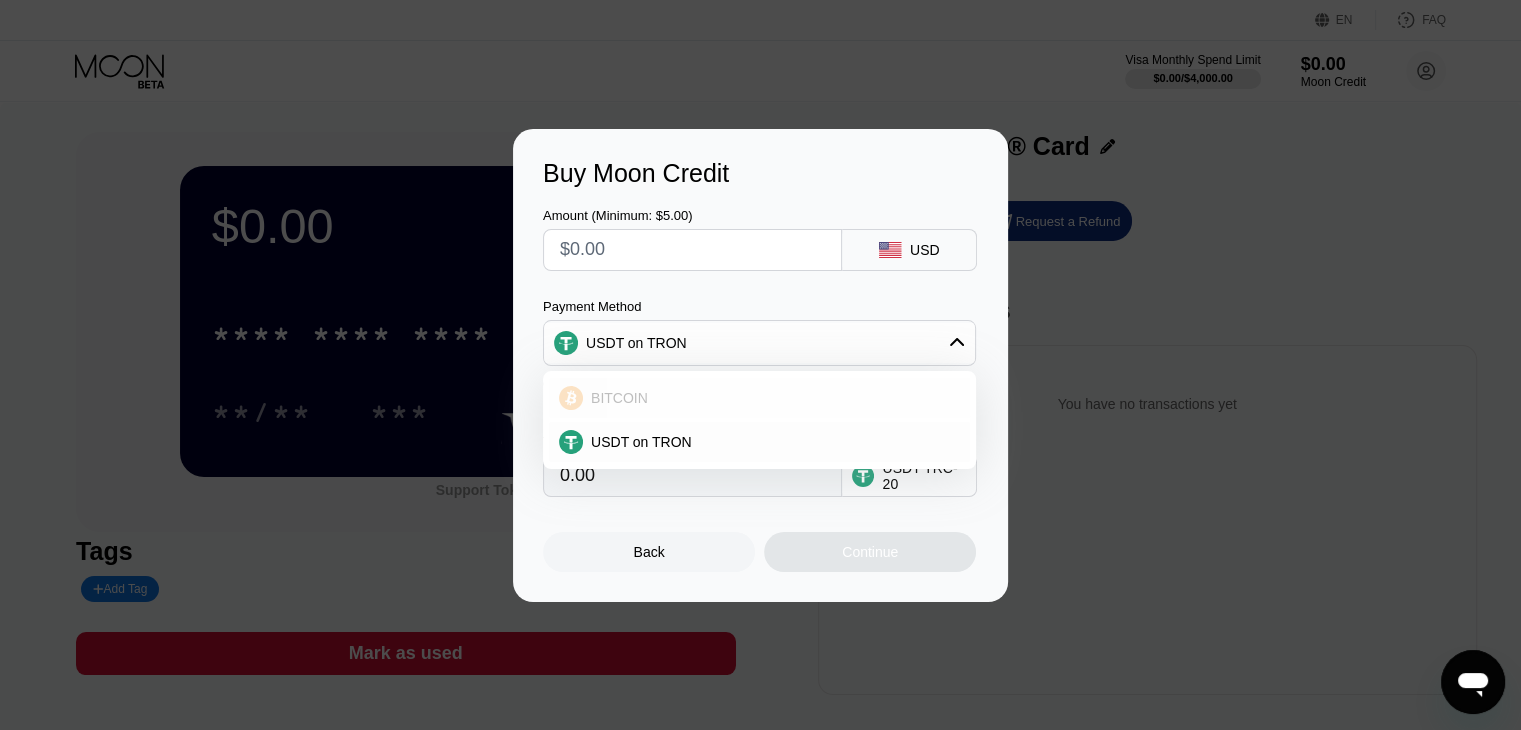 click on "BITCOIN" at bounding box center [771, 398] 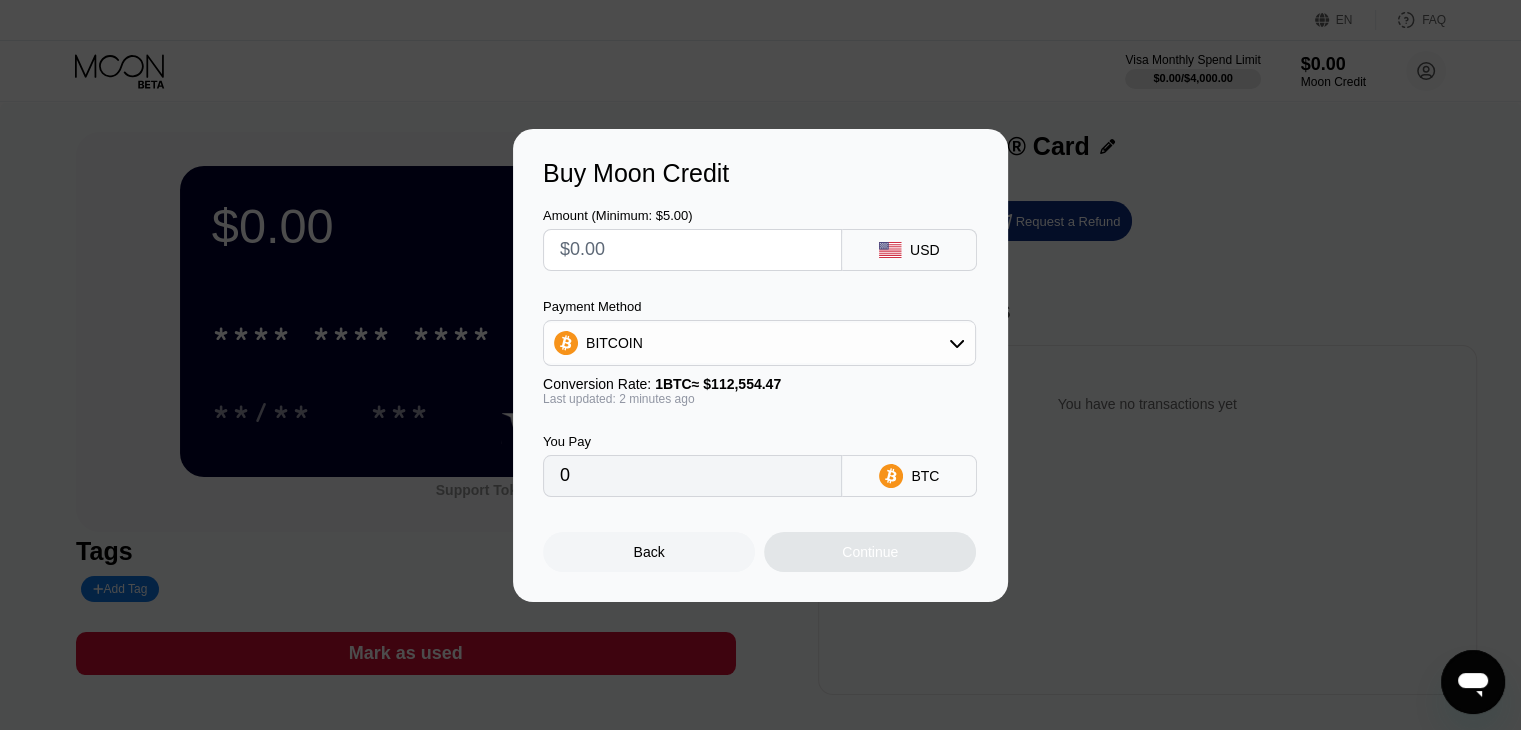 click at bounding box center [692, 250] 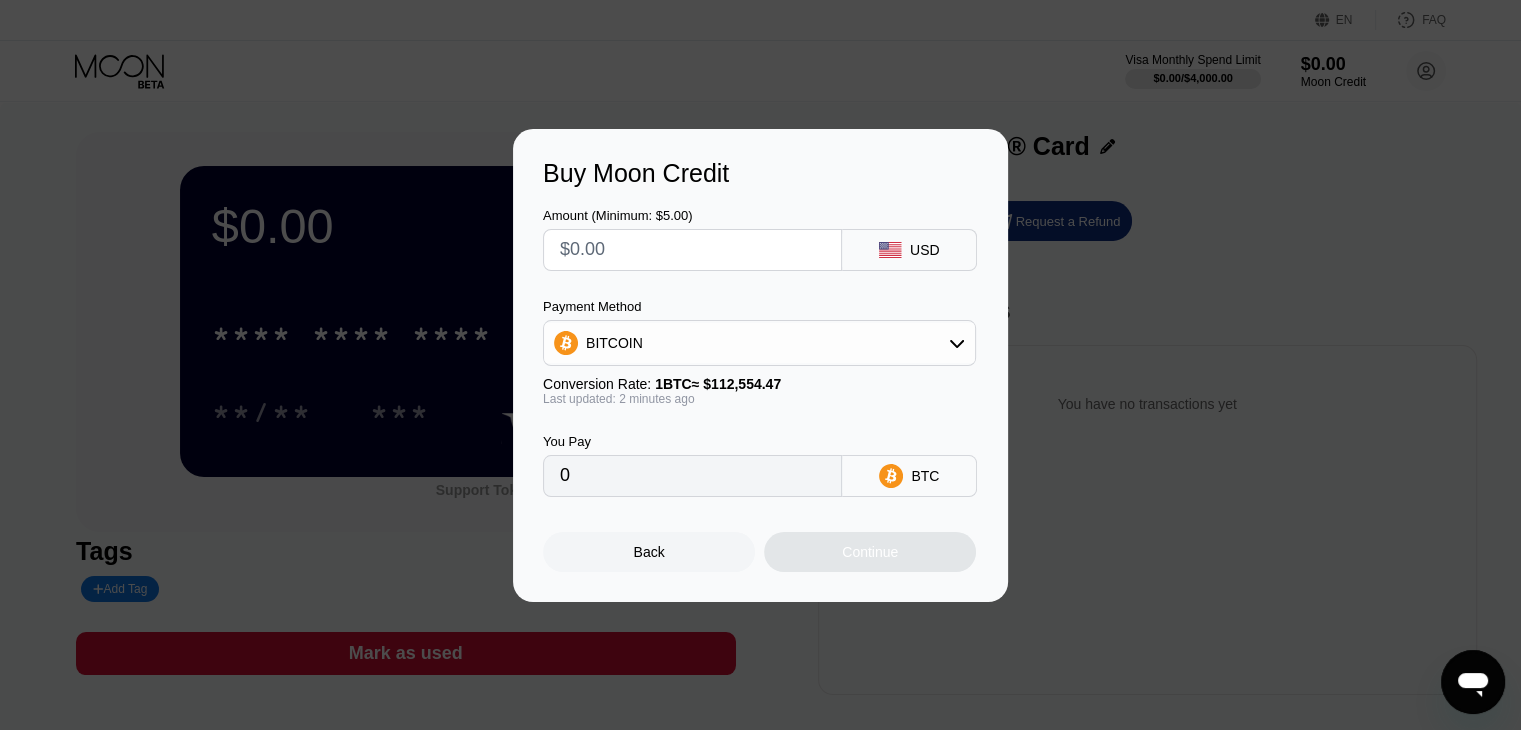 type on "$1" 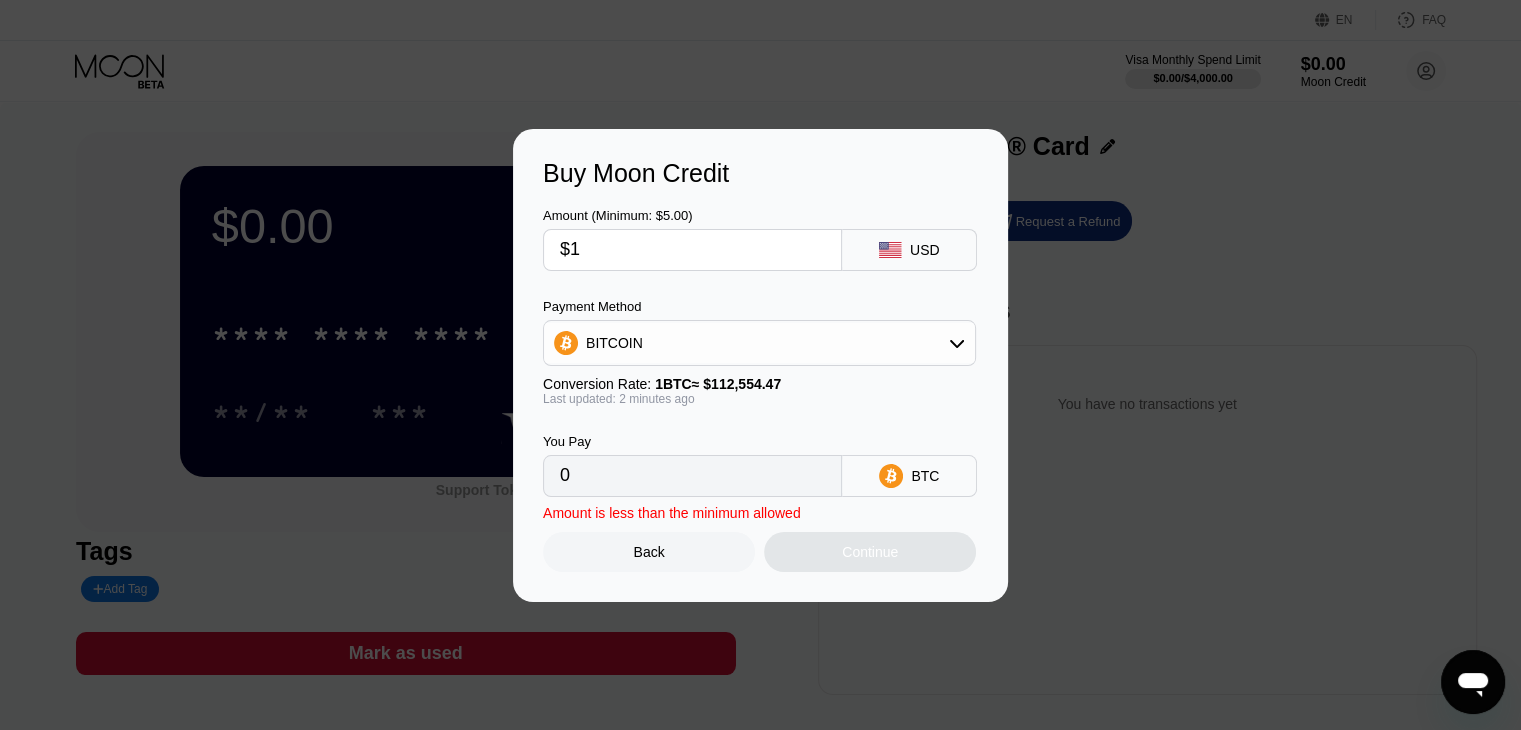 type on "0.00000889" 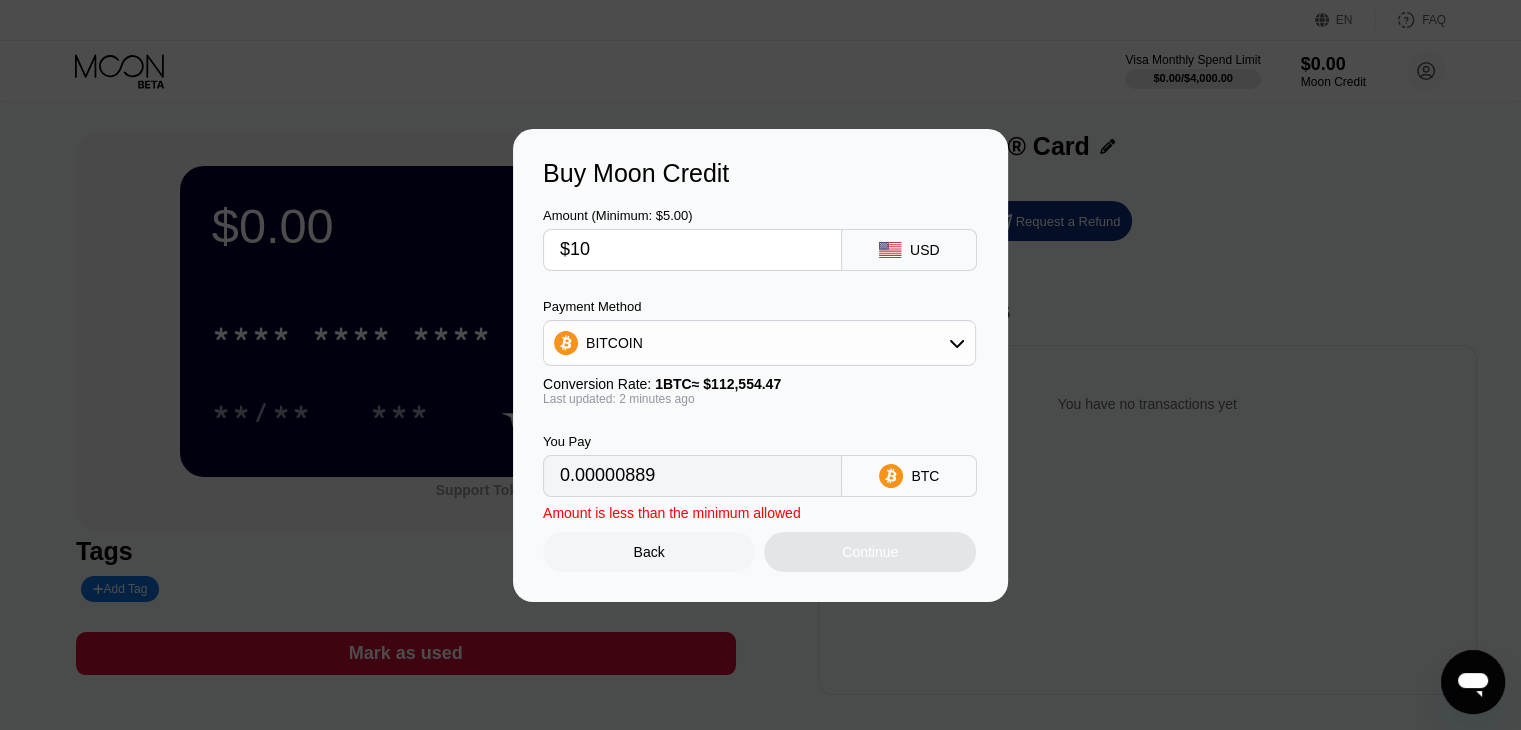type on "$100" 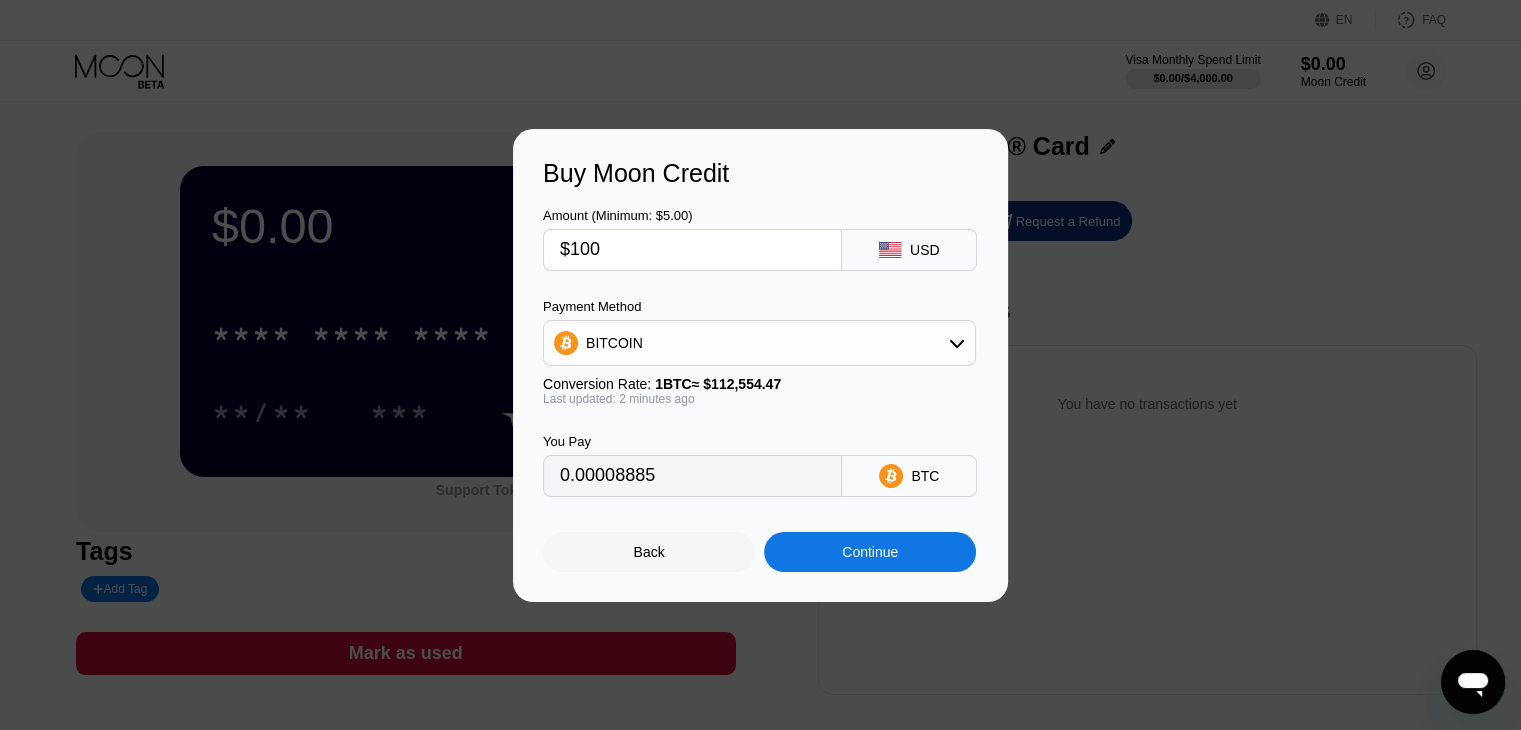 type on "0.00088846" 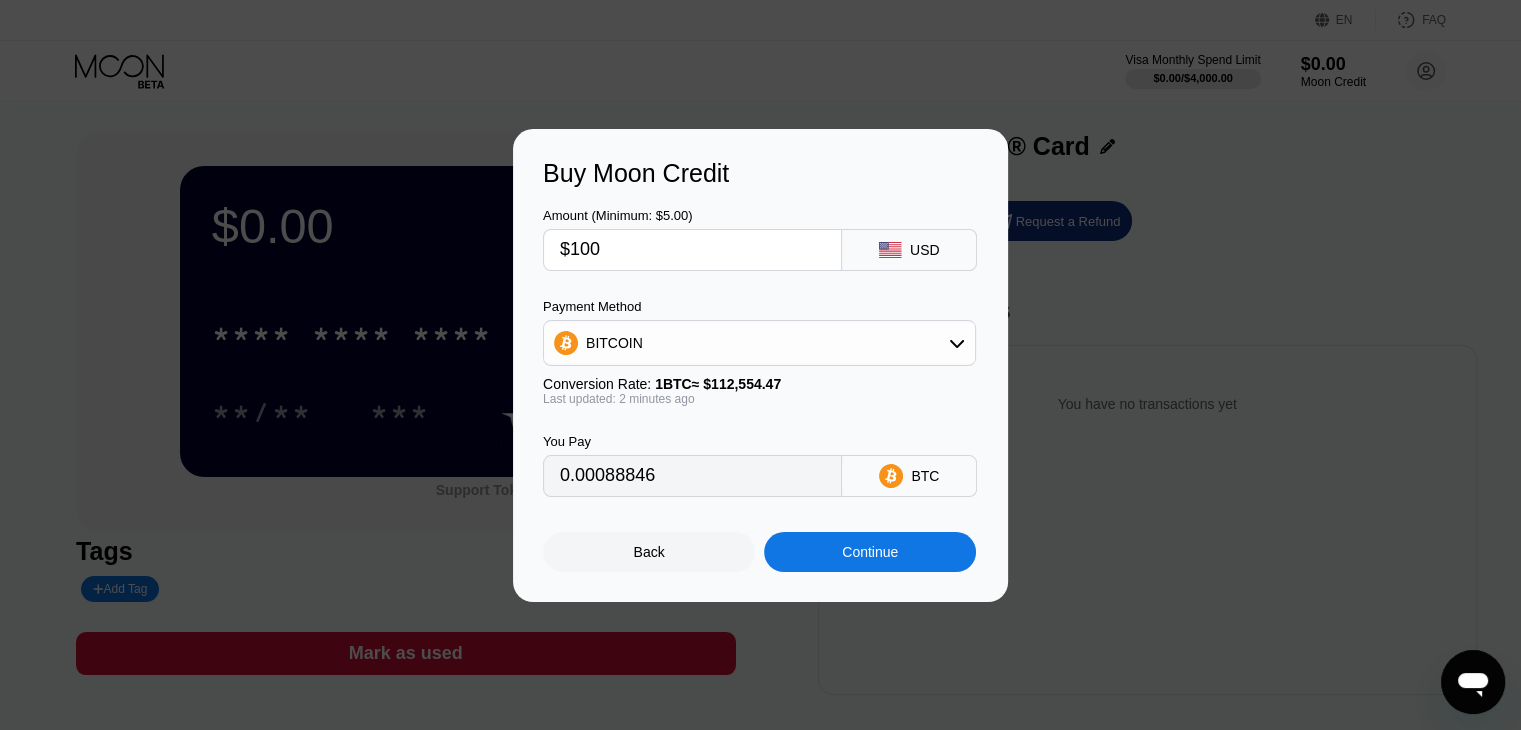 type on "$100" 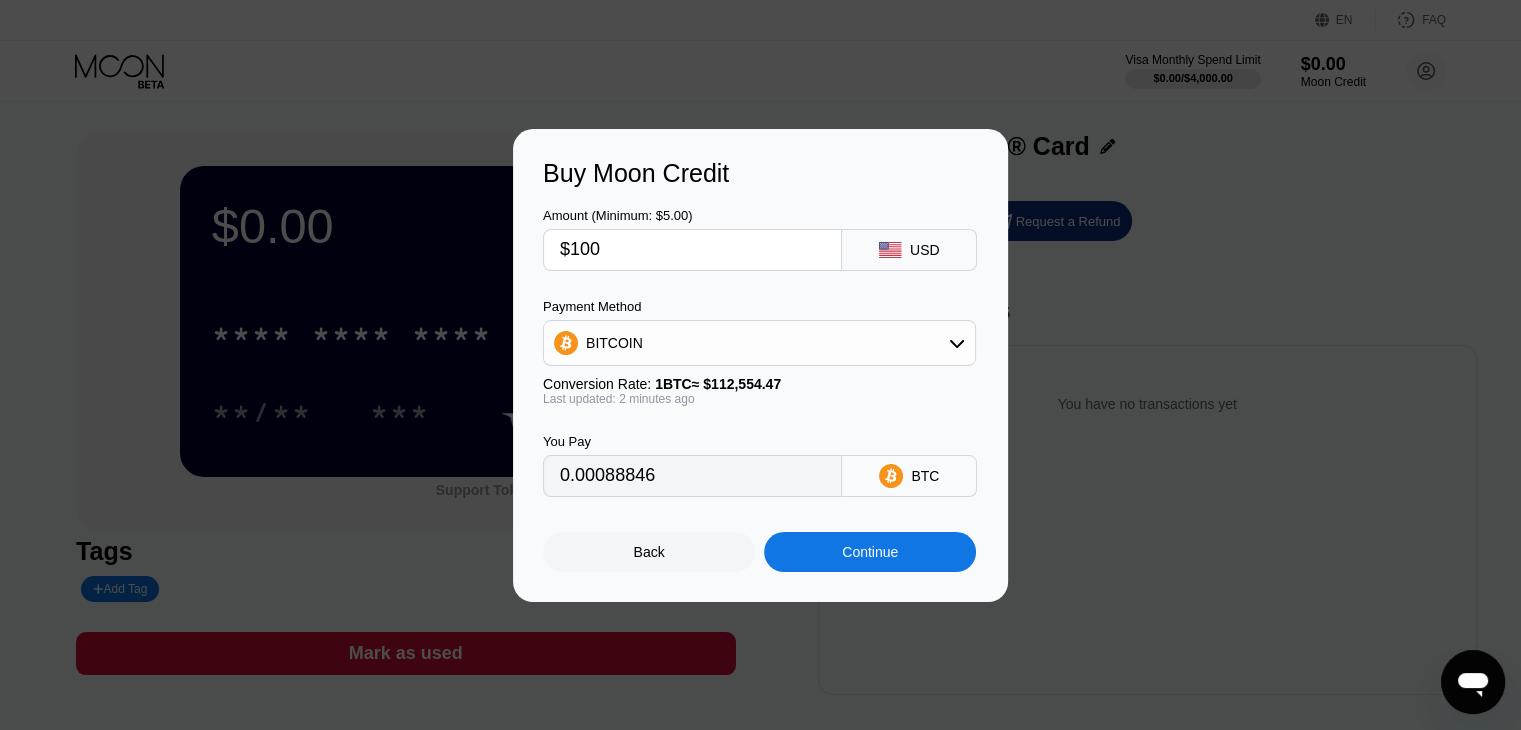 click on "You Pay 0.00088846 BTC" at bounding box center (760, 451) 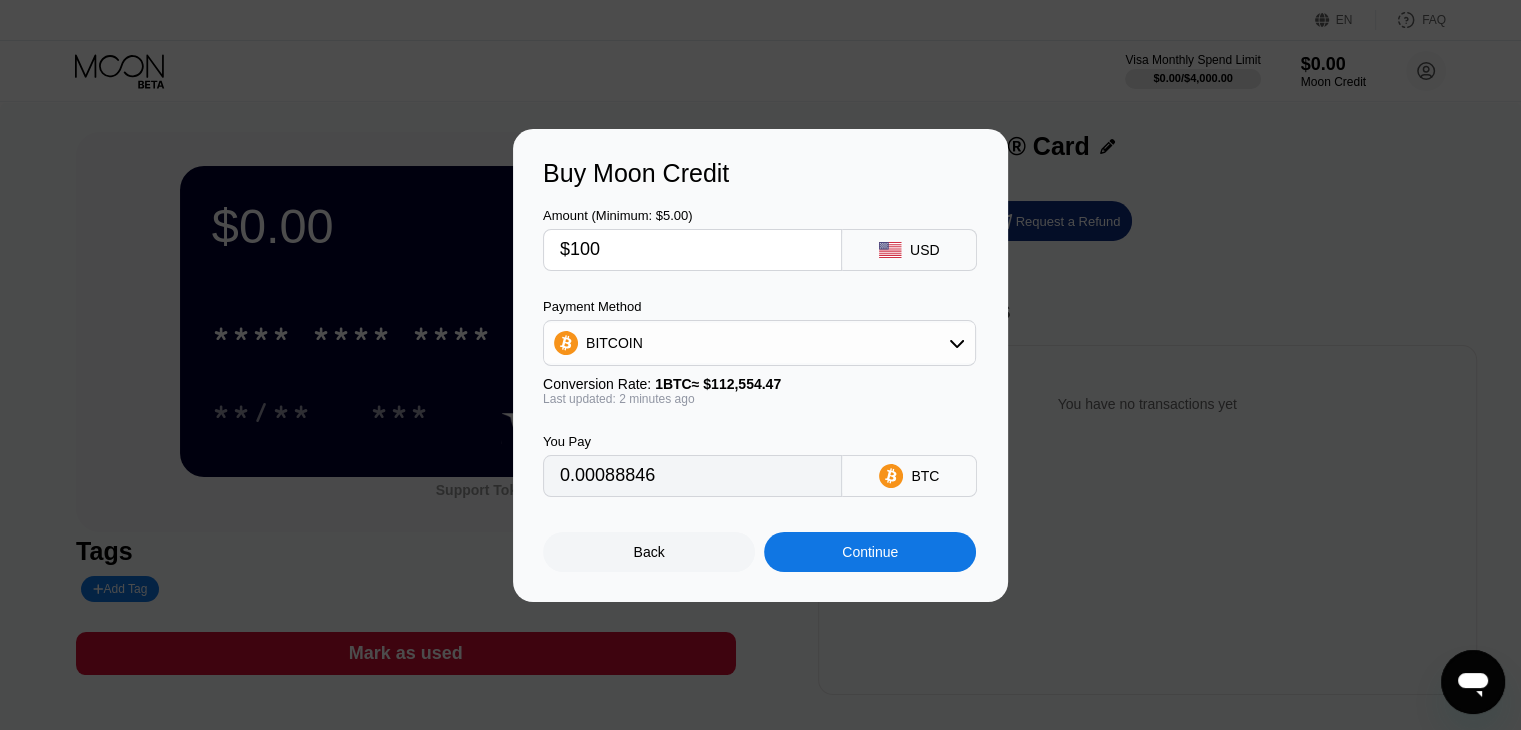click on "Buy Moon Credit Amount (Minimum: $5.00) $100 USD Payment Method BITCOIN Conversion Rate:   1  BTC  ≈   $112,554.47 Last updated:   2 minutes ago You Pay 0.00088846 BTC Back Continue" at bounding box center (760, 365) 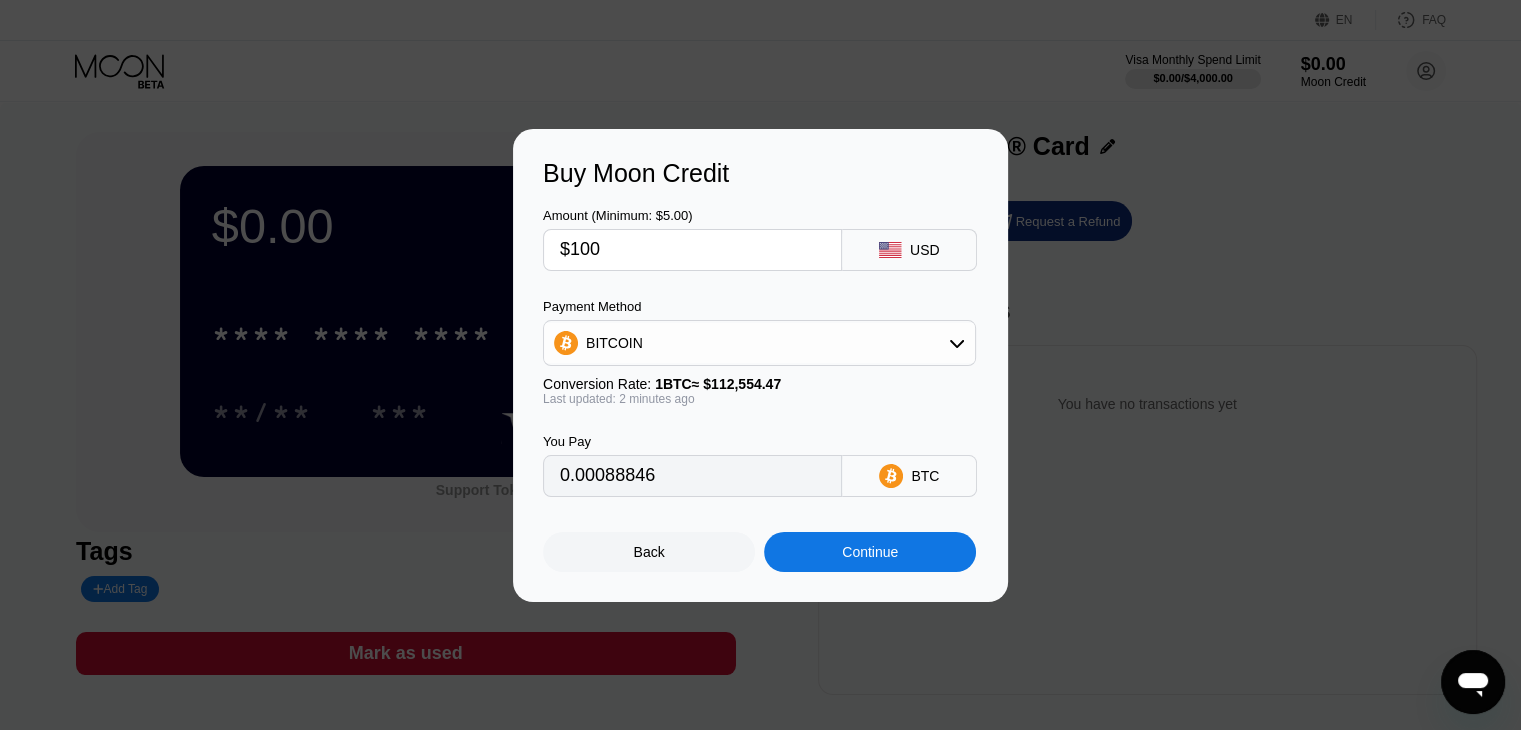 click at bounding box center (768, 365) 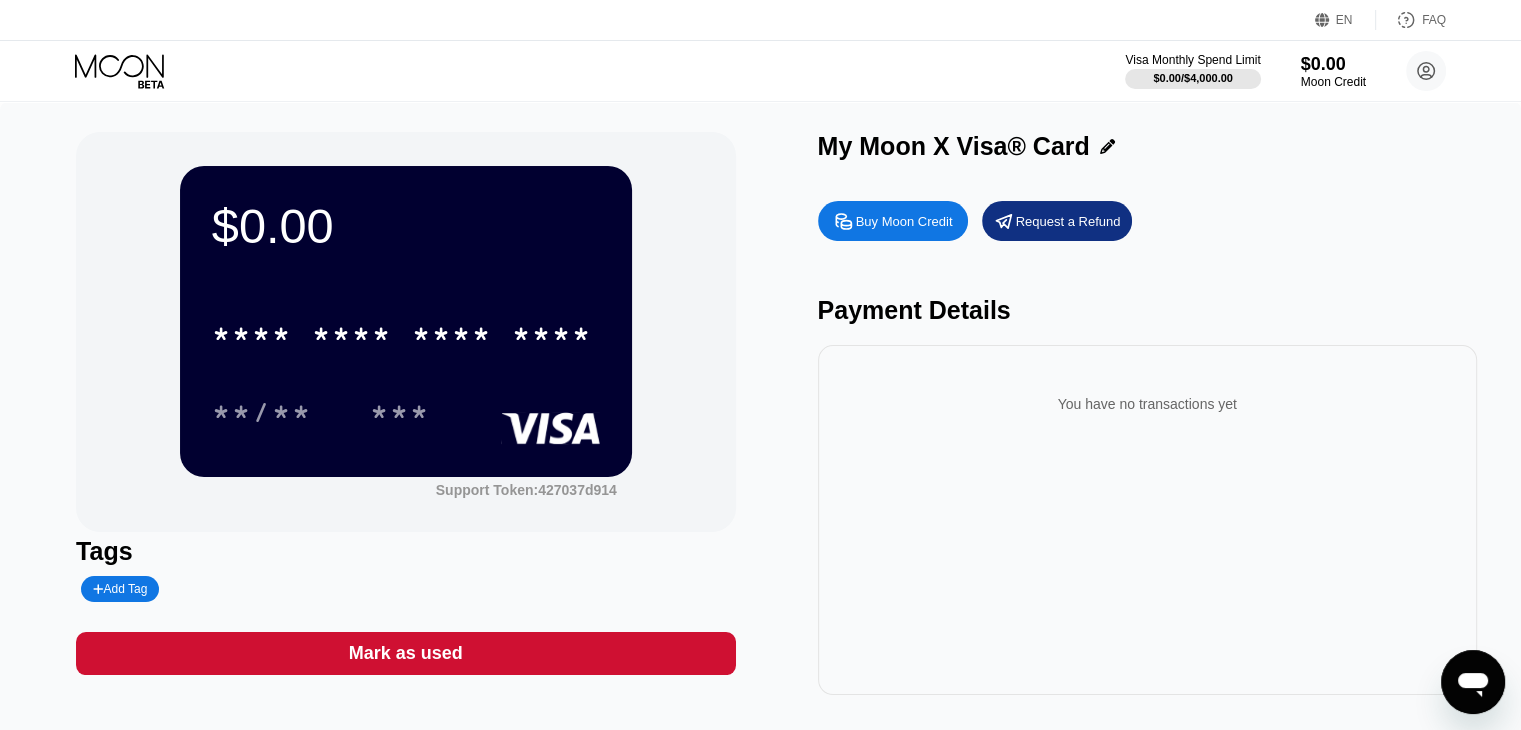click 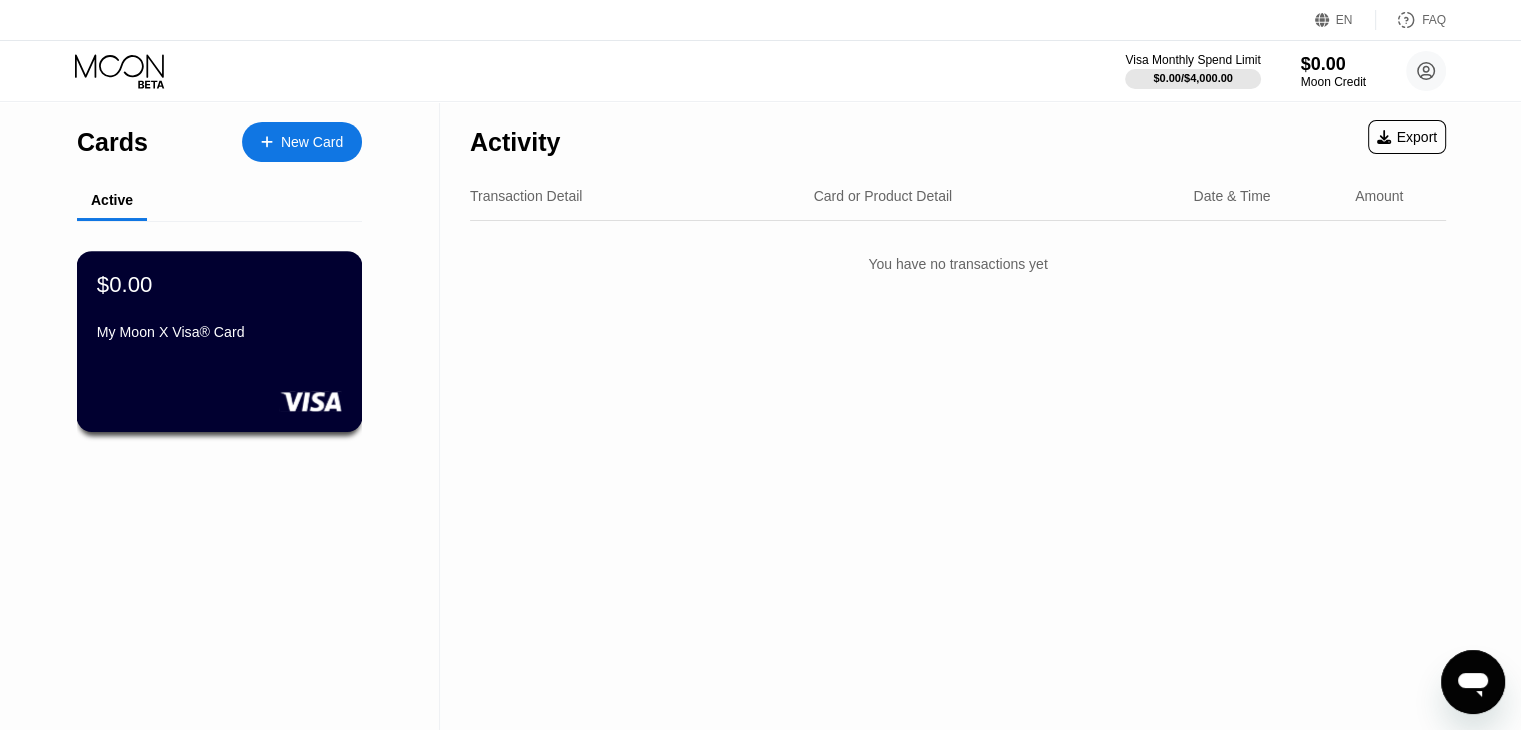 click on "My Moon X Visa® Card" at bounding box center (219, 332) 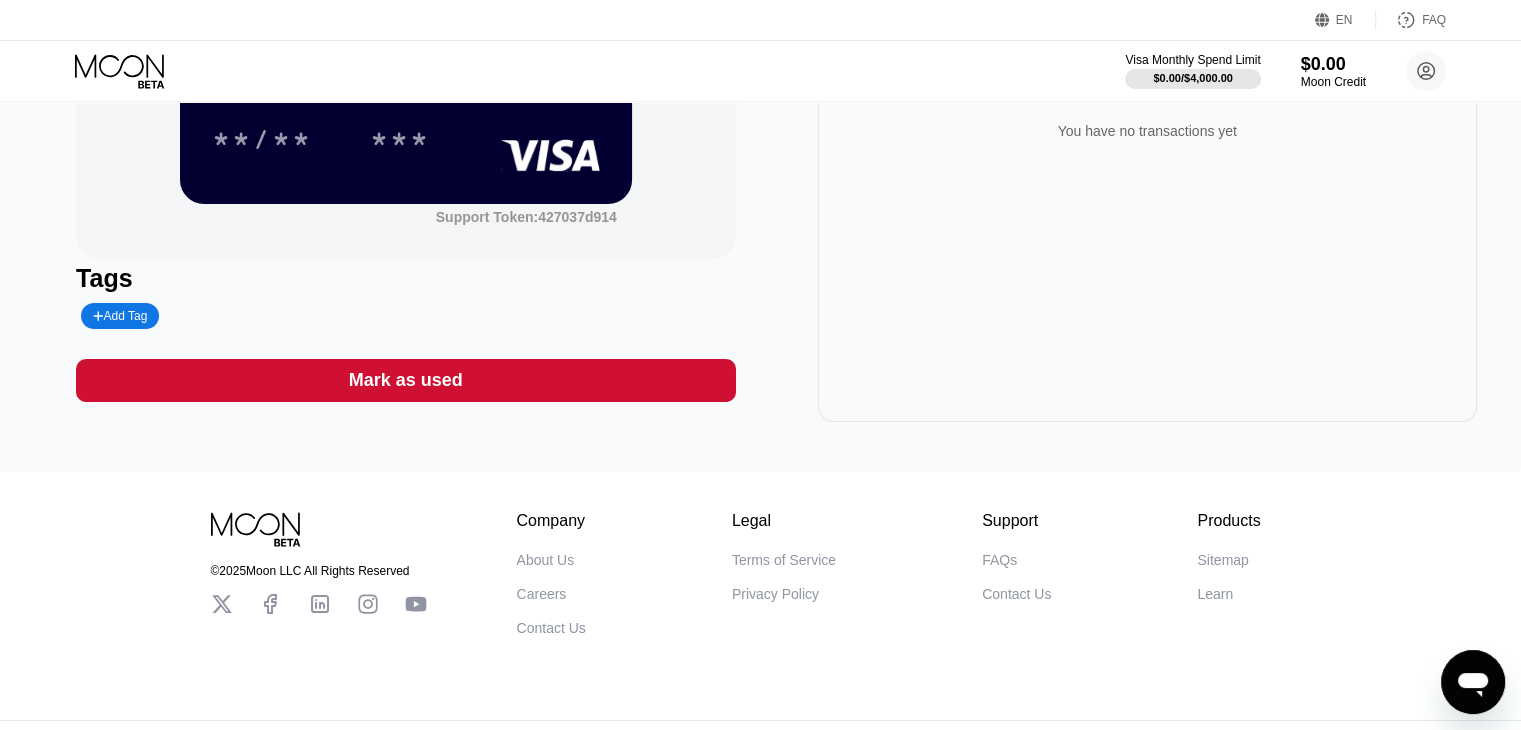 scroll, scrollTop: 329, scrollLeft: 0, axis: vertical 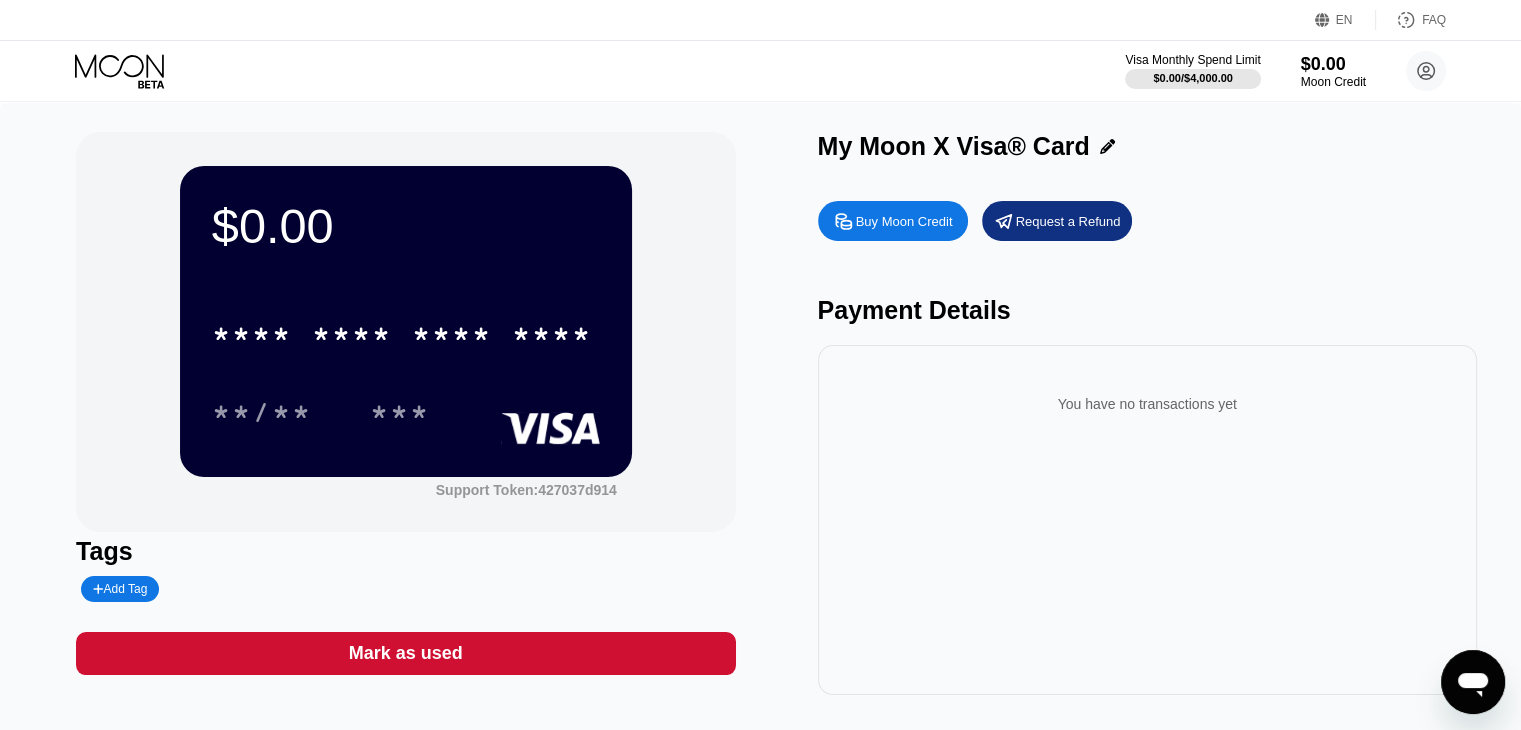 click on "FAQ" at bounding box center (1434, 20) 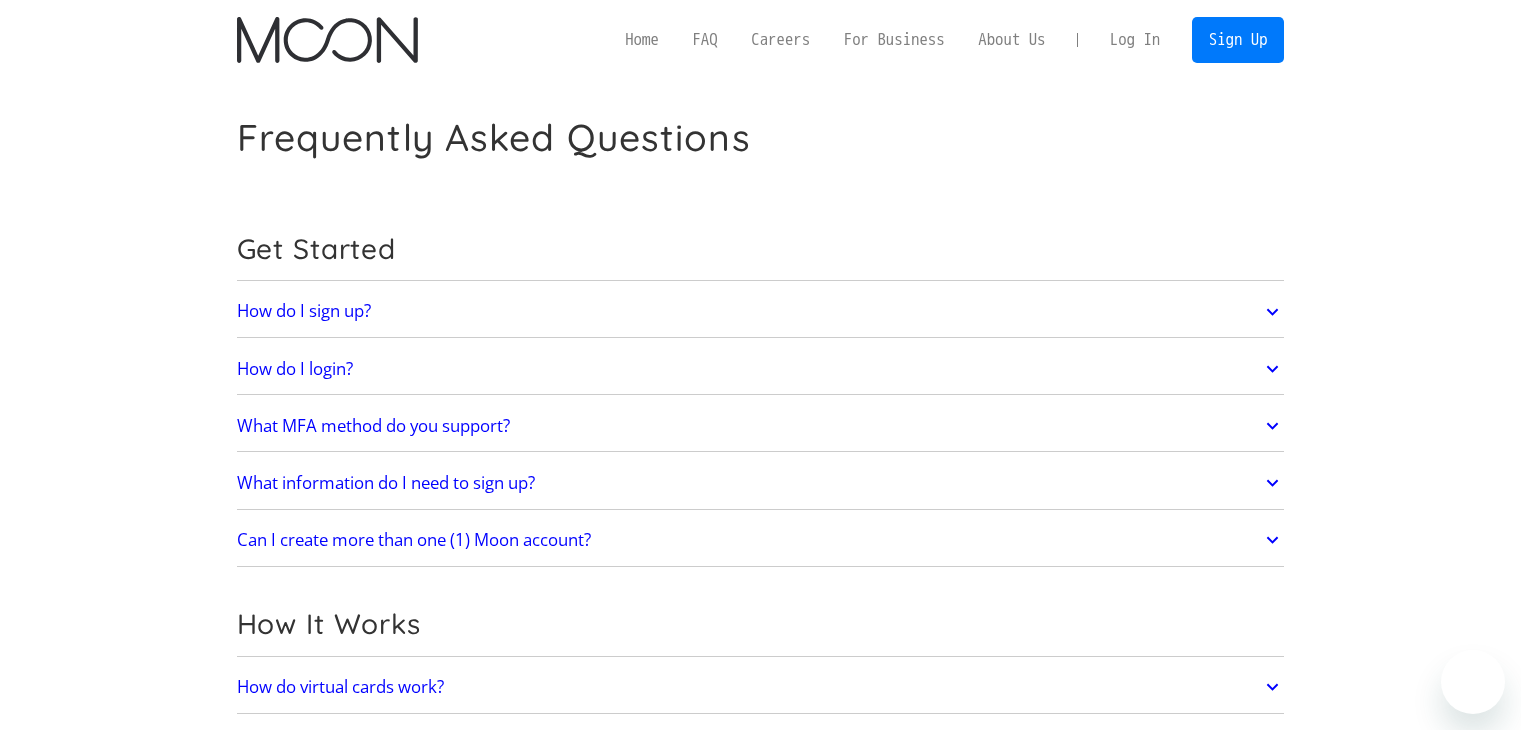 scroll, scrollTop: 0, scrollLeft: 0, axis: both 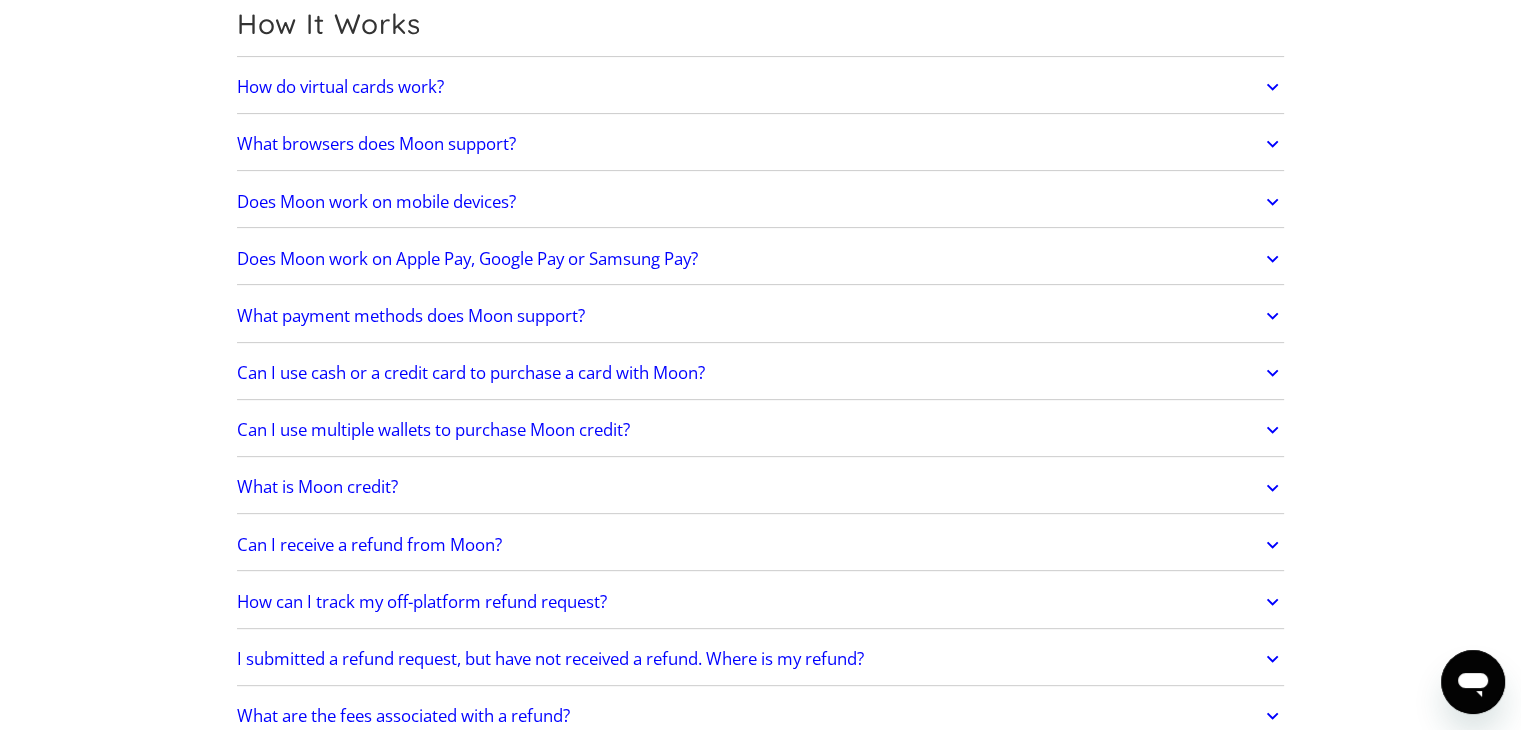 click on "Does Moon work on Apple Pay, Google Pay or Samsung Pay?" at bounding box center (761, 259) 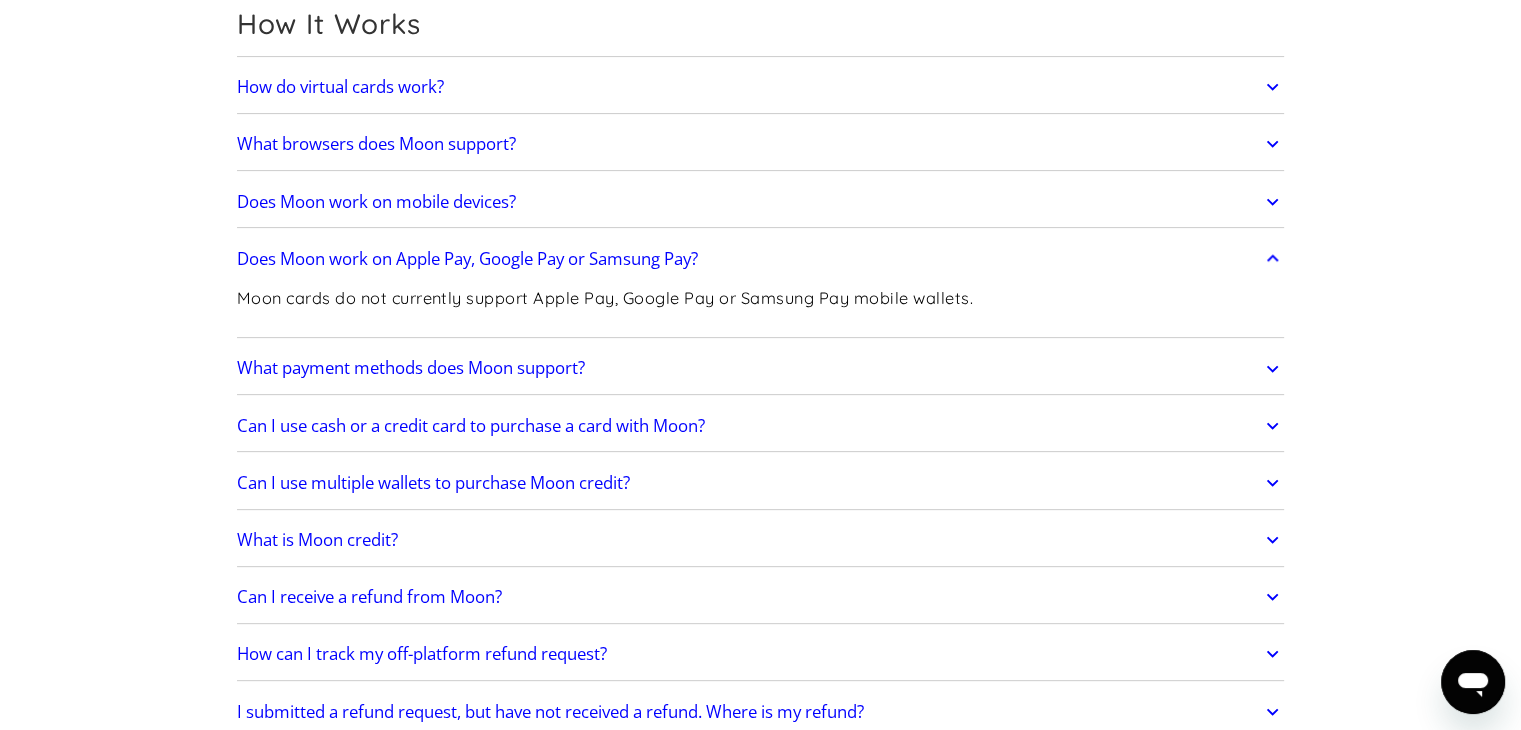 click on "What payment methods does Moon support?" at bounding box center [761, 369] 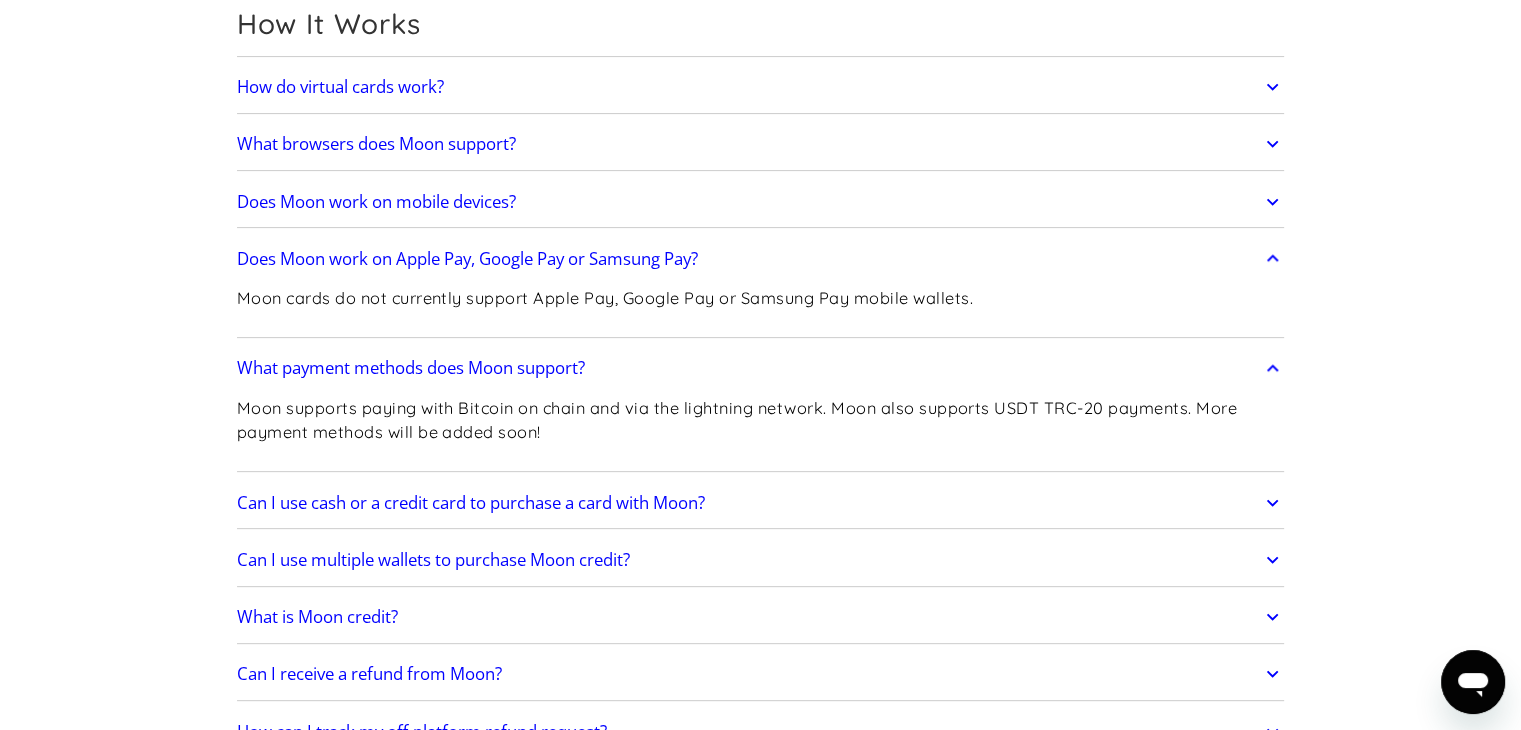 click on "Can I use cash or a credit card to purchase a card with Moon?" at bounding box center (761, 503) 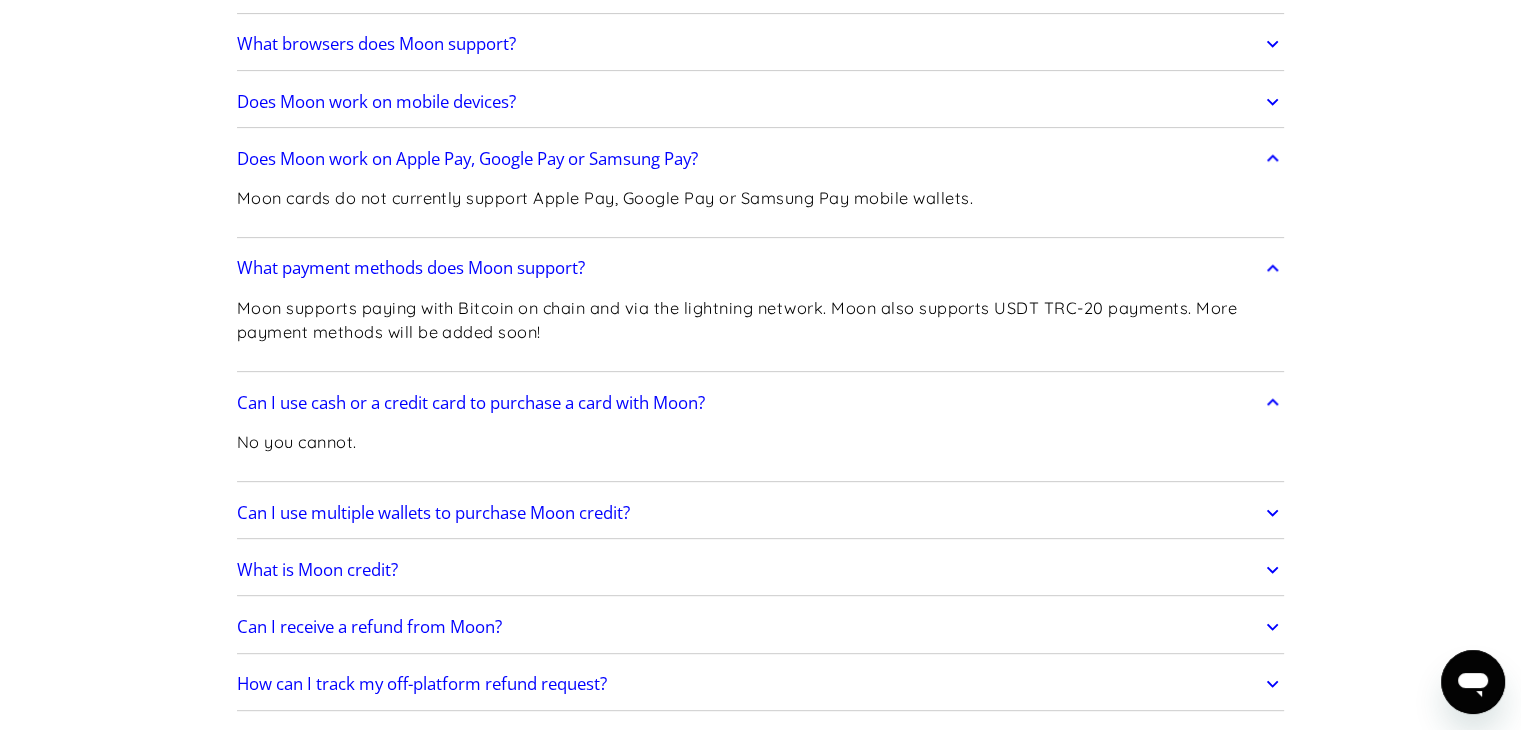 click on "Can I use multiple wallets to purchase Moon credit?" at bounding box center (761, 513) 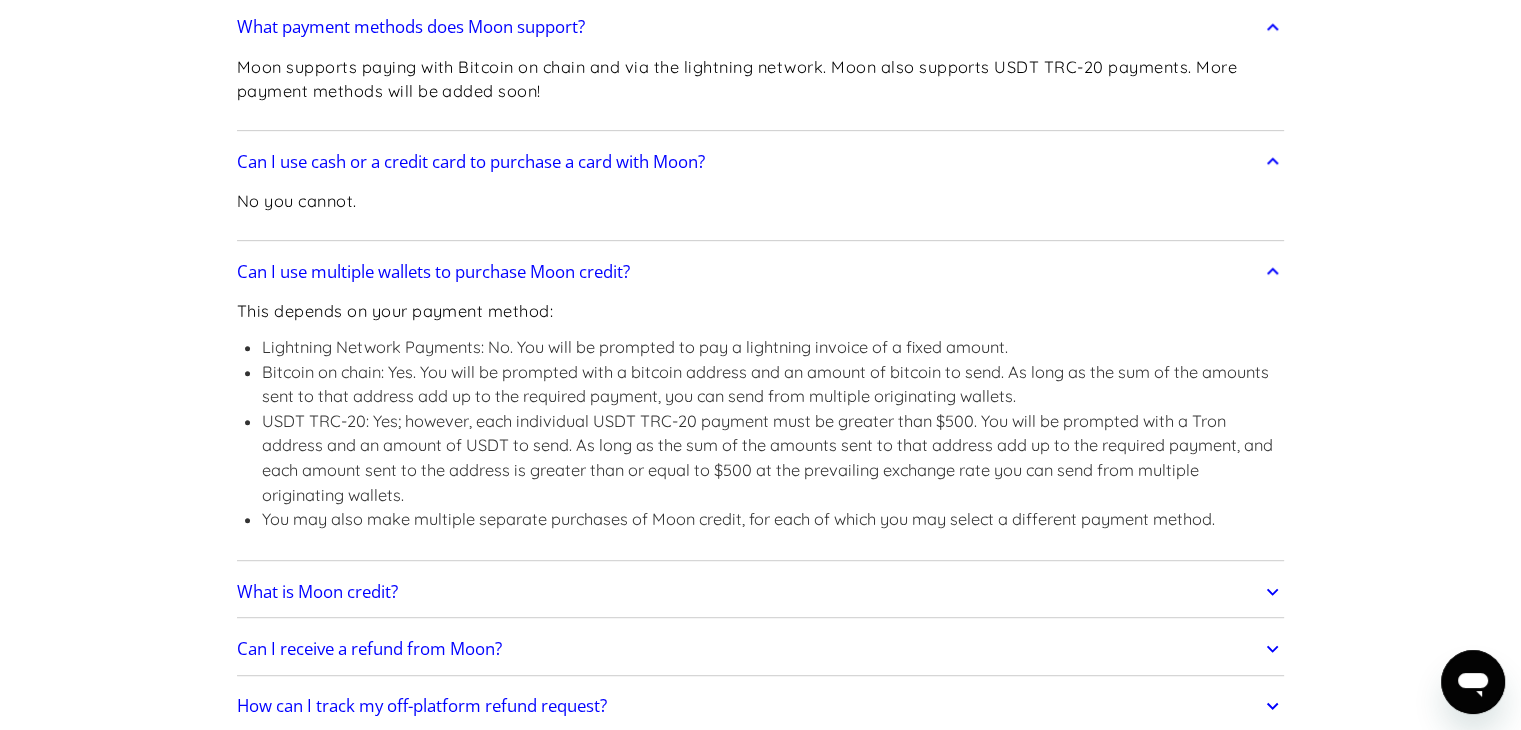 scroll, scrollTop: 1000, scrollLeft: 0, axis: vertical 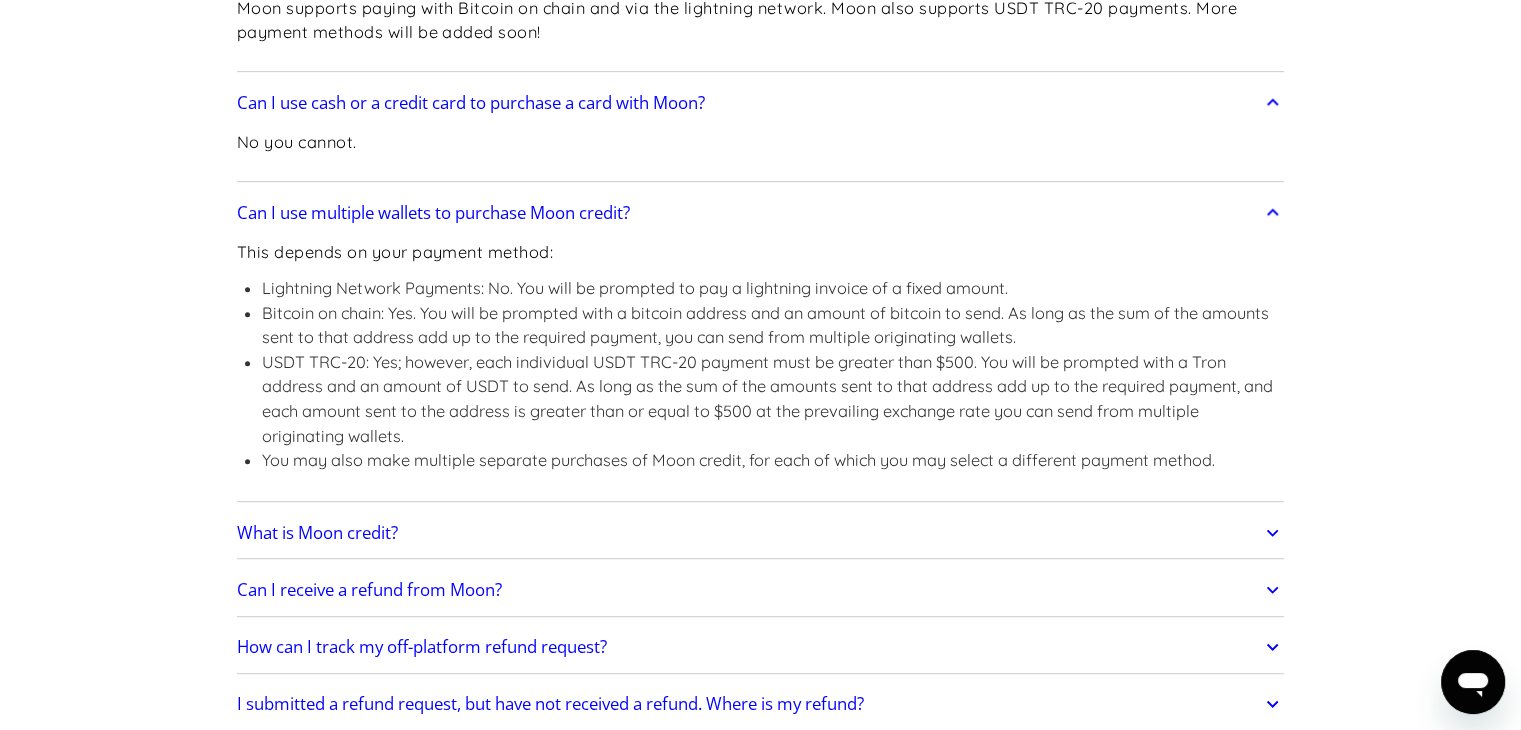 click on "What is Moon credit?" at bounding box center [761, 533] 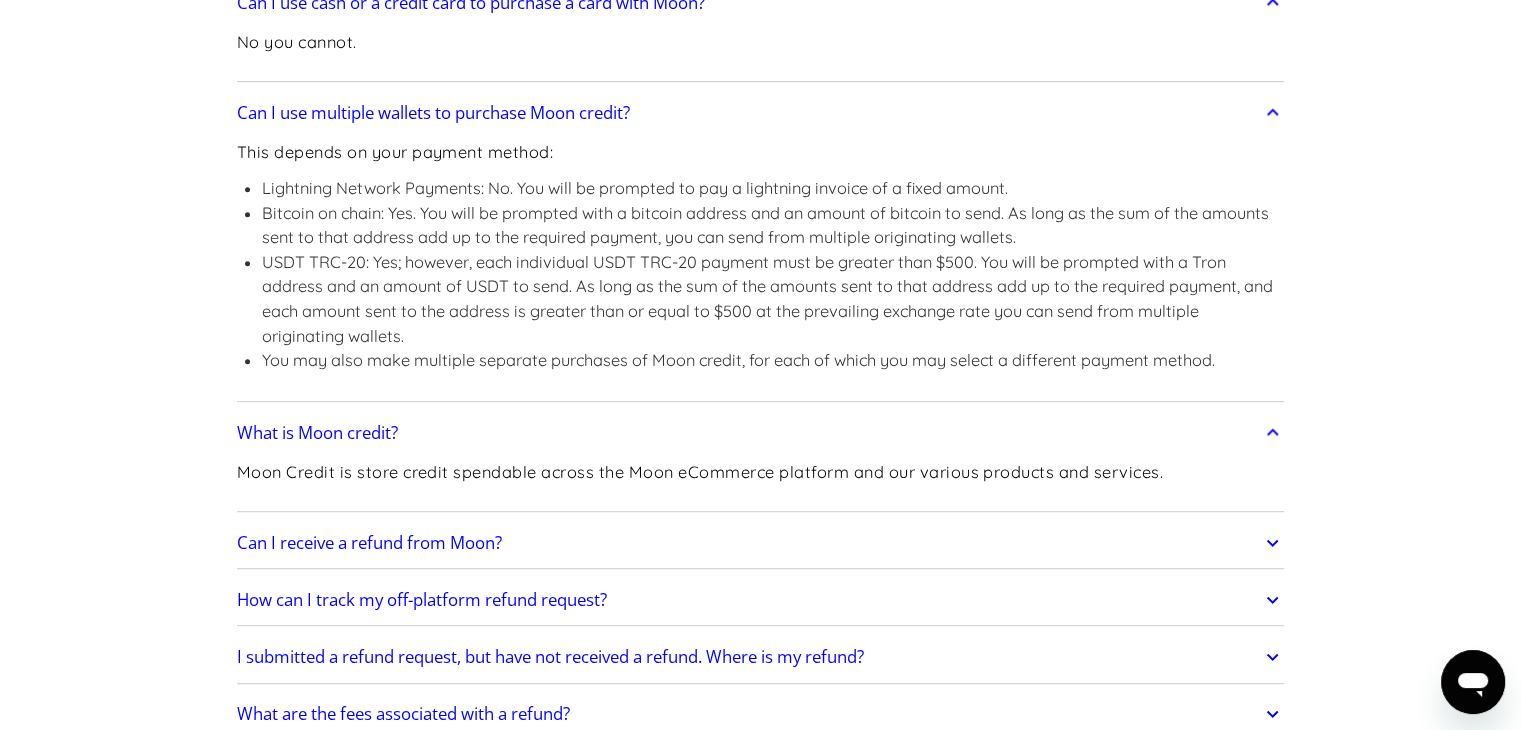 click on "Can I receive a refund from Moon?" at bounding box center [761, 543] 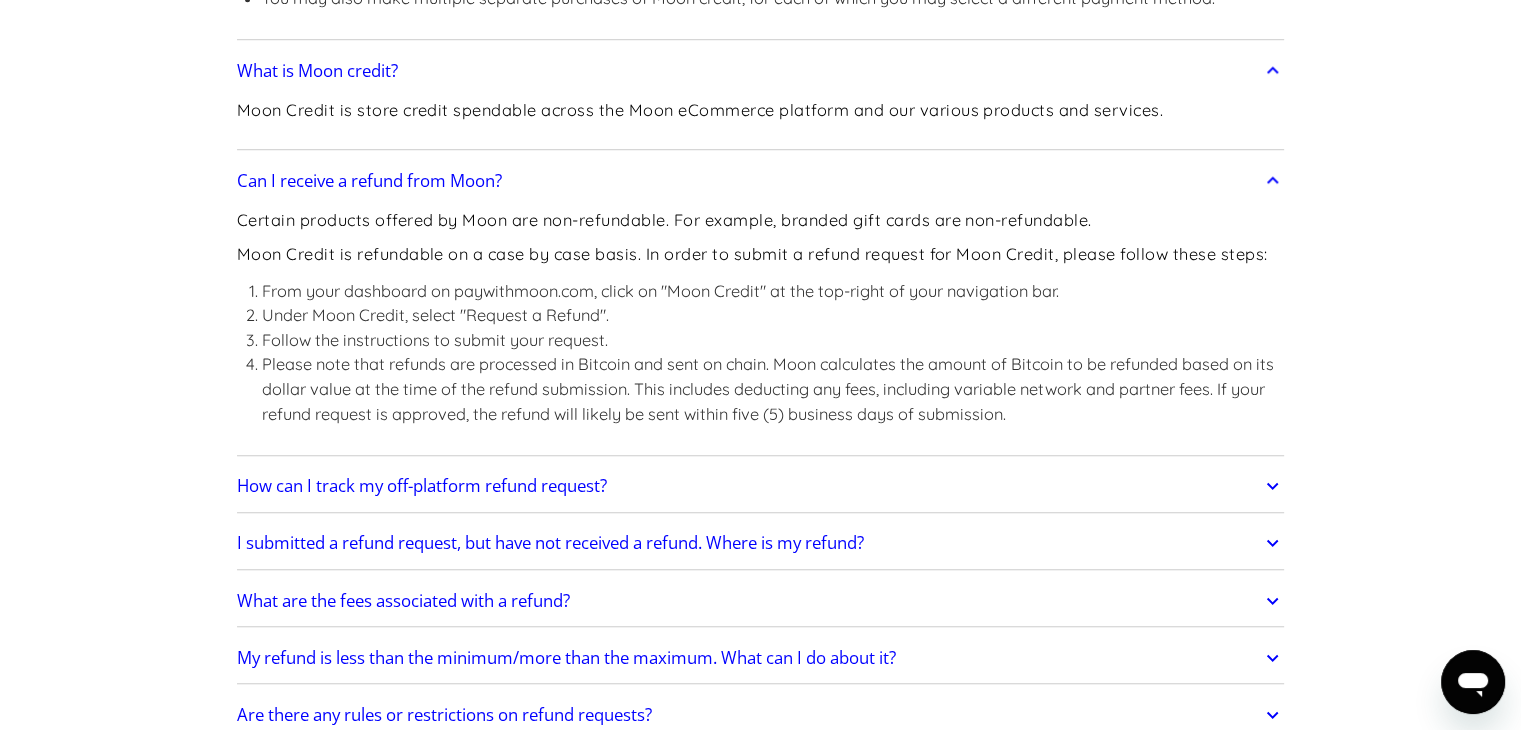 scroll, scrollTop: 1500, scrollLeft: 0, axis: vertical 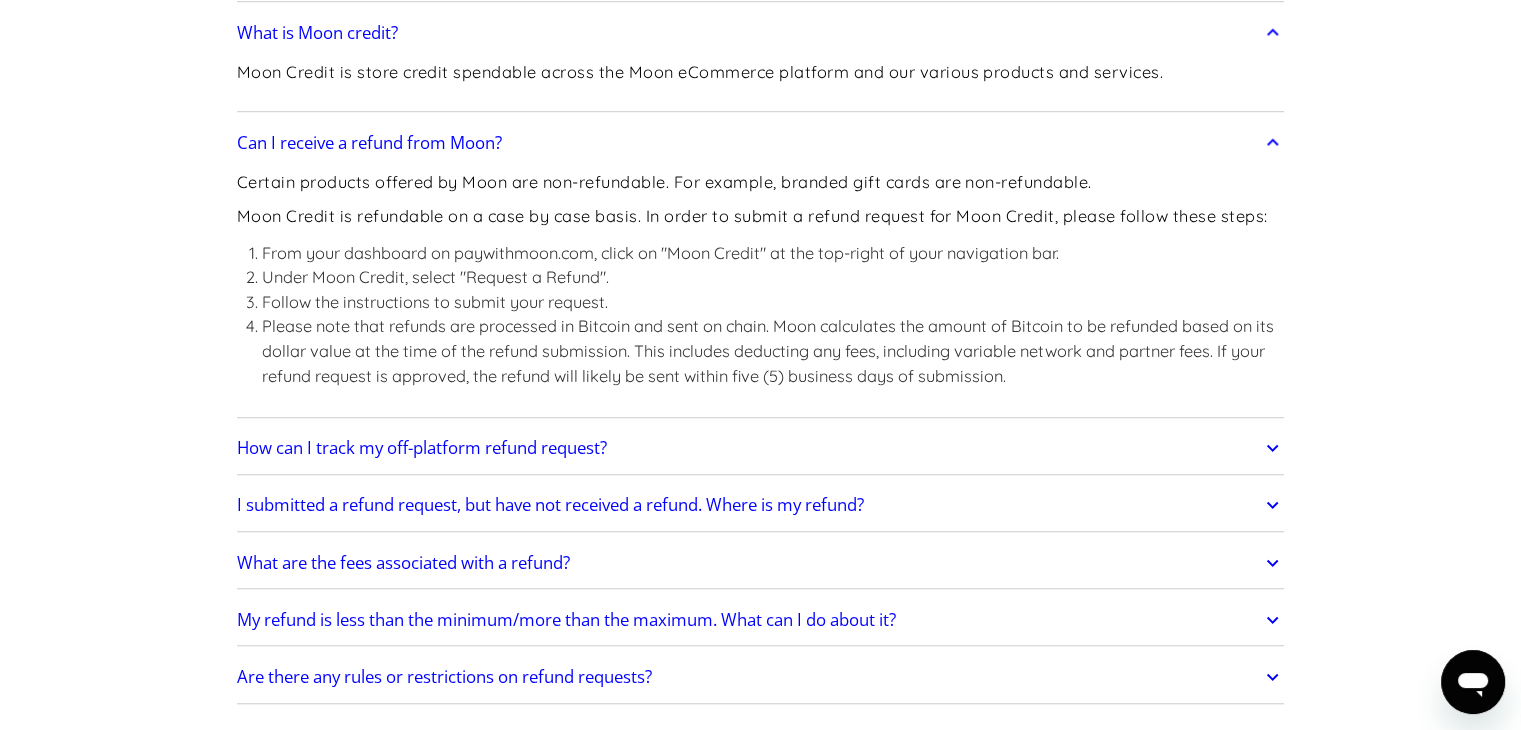 click on "How can I track my off-platform refund request?" at bounding box center [761, 448] 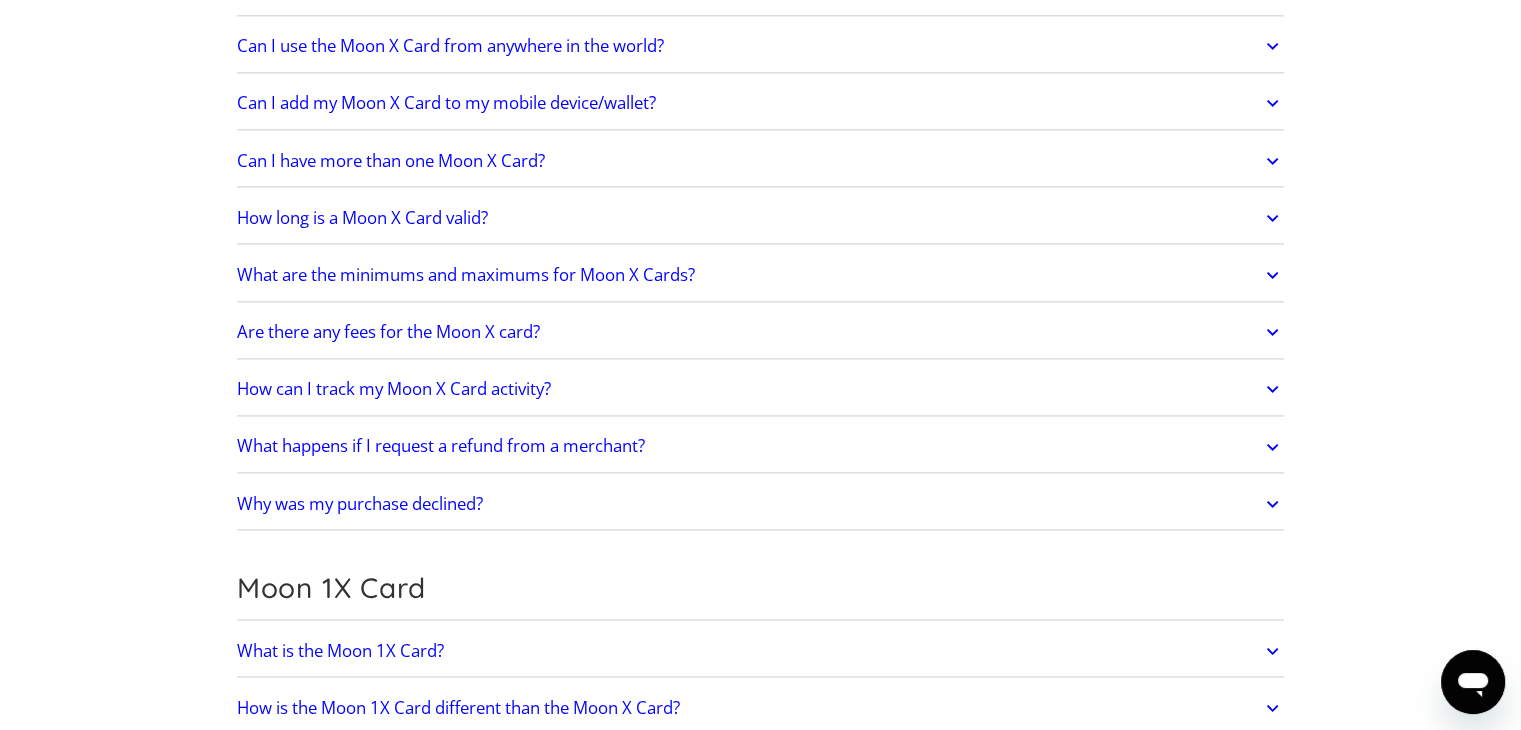 scroll, scrollTop: 2700, scrollLeft: 0, axis: vertical 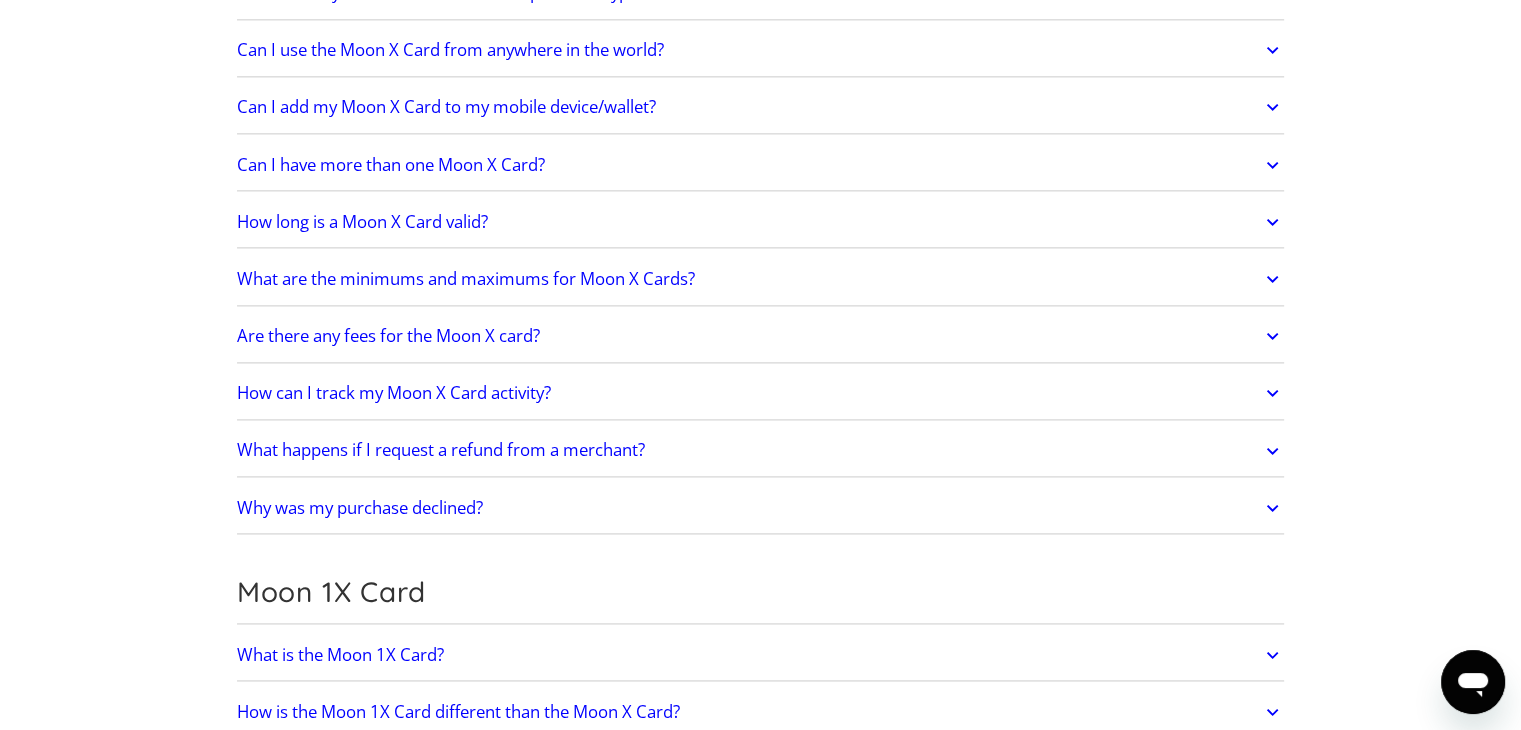 click on "Are there any fees for the Moon X card?" at bounding box center [761, 336] 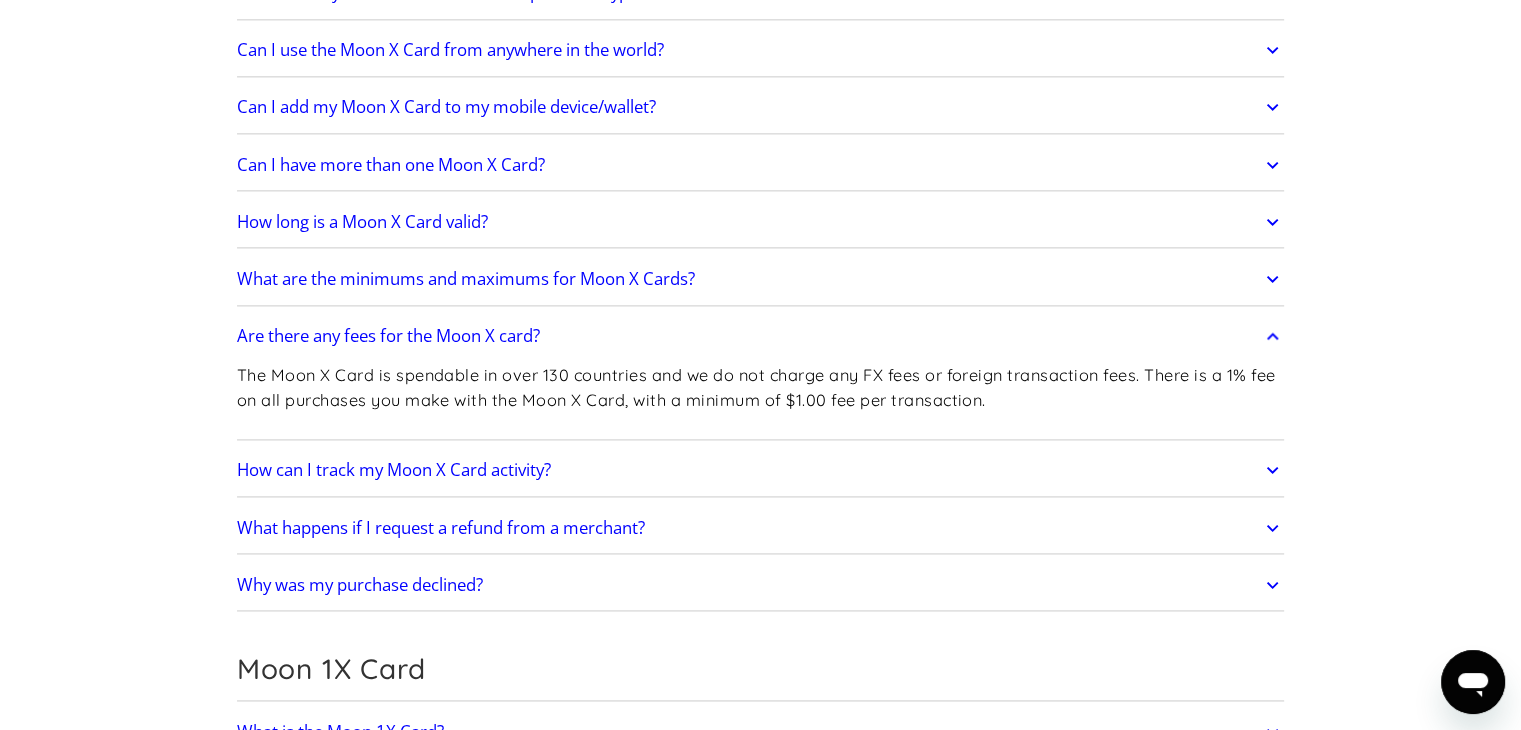 click on "How can I track my Moon X Card activity?" at bounding box center (761, 470) 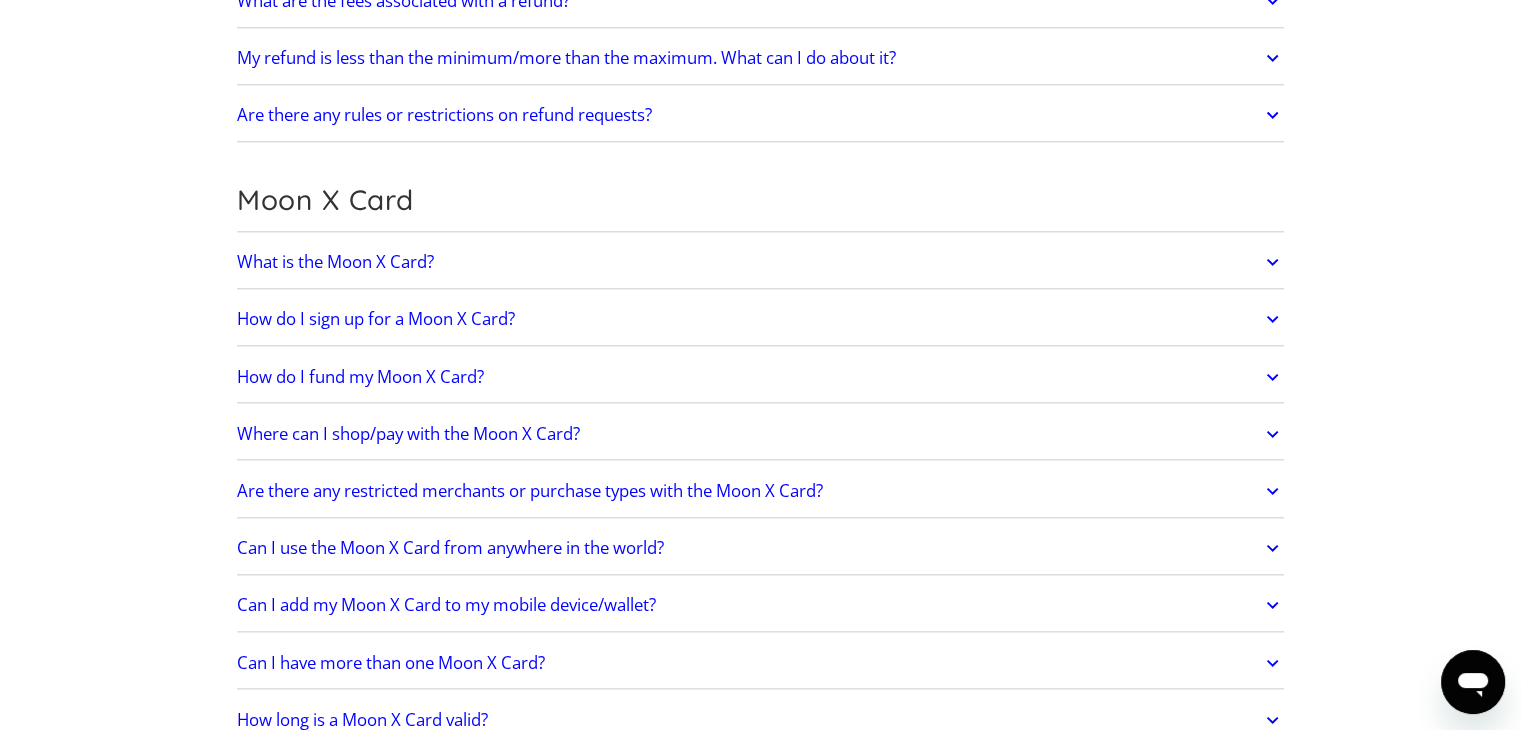 scroll, scrollTop: 2200, scrollLeft: 0, axis: vertical 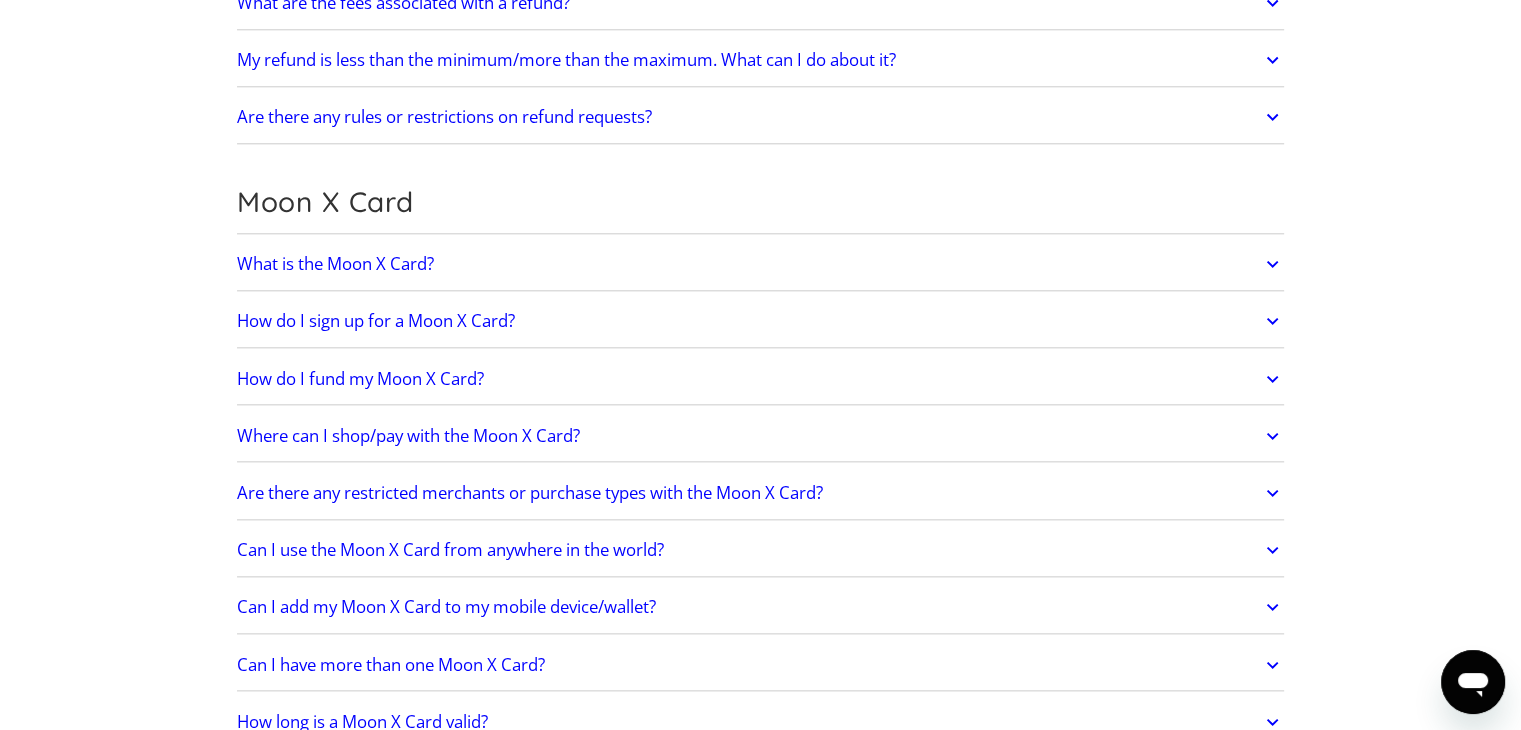 click on "How do I sign up for a Moon X Card?" at bounding box center [761, 321] 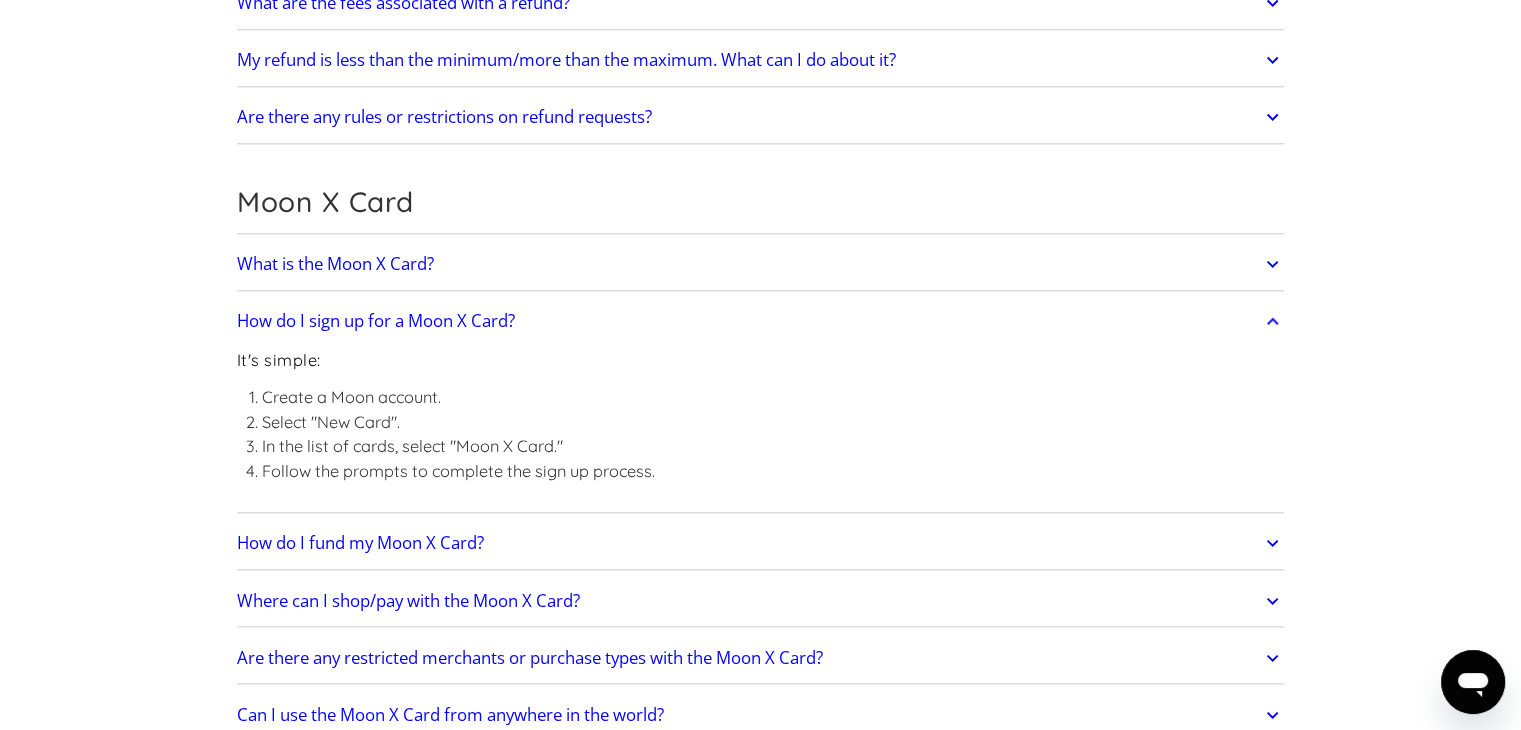 click on "What is the Moon X Card?" at bounding box center [761, 264] 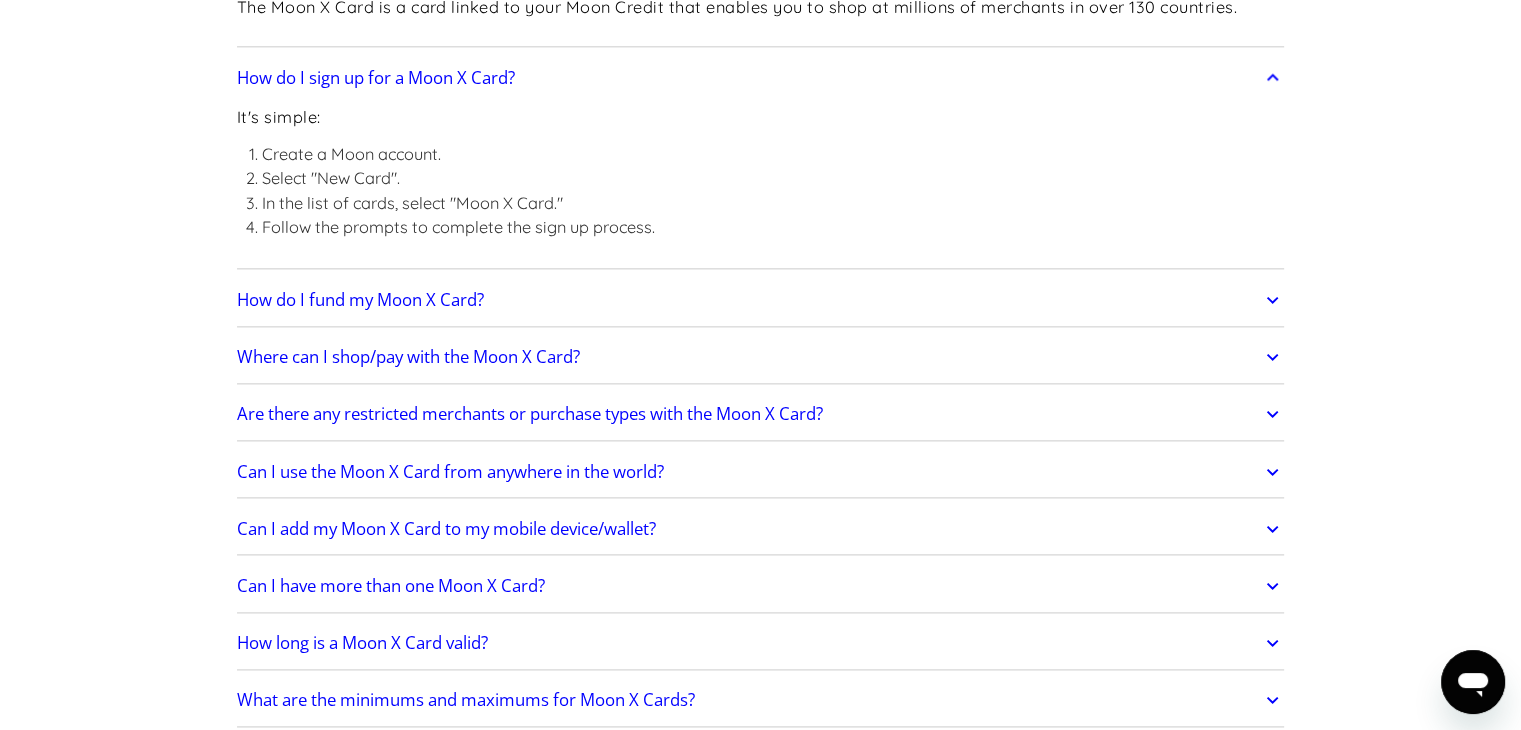 scroll, scrollTop: 2500, scrollLeft: 0, axis: vertical 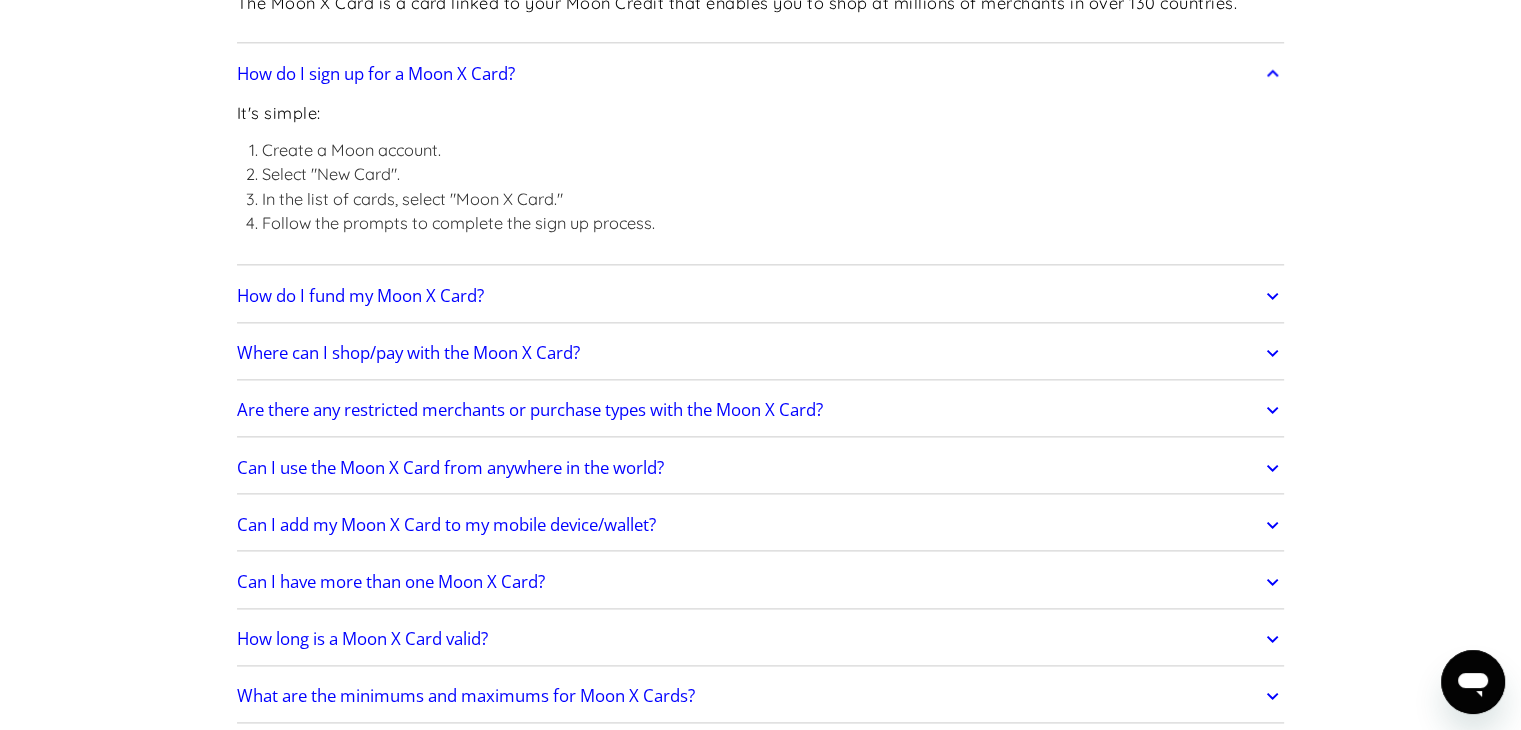 click on "Where can I shop/pay with the Moon X Card?" at bounding box center [761, 353] 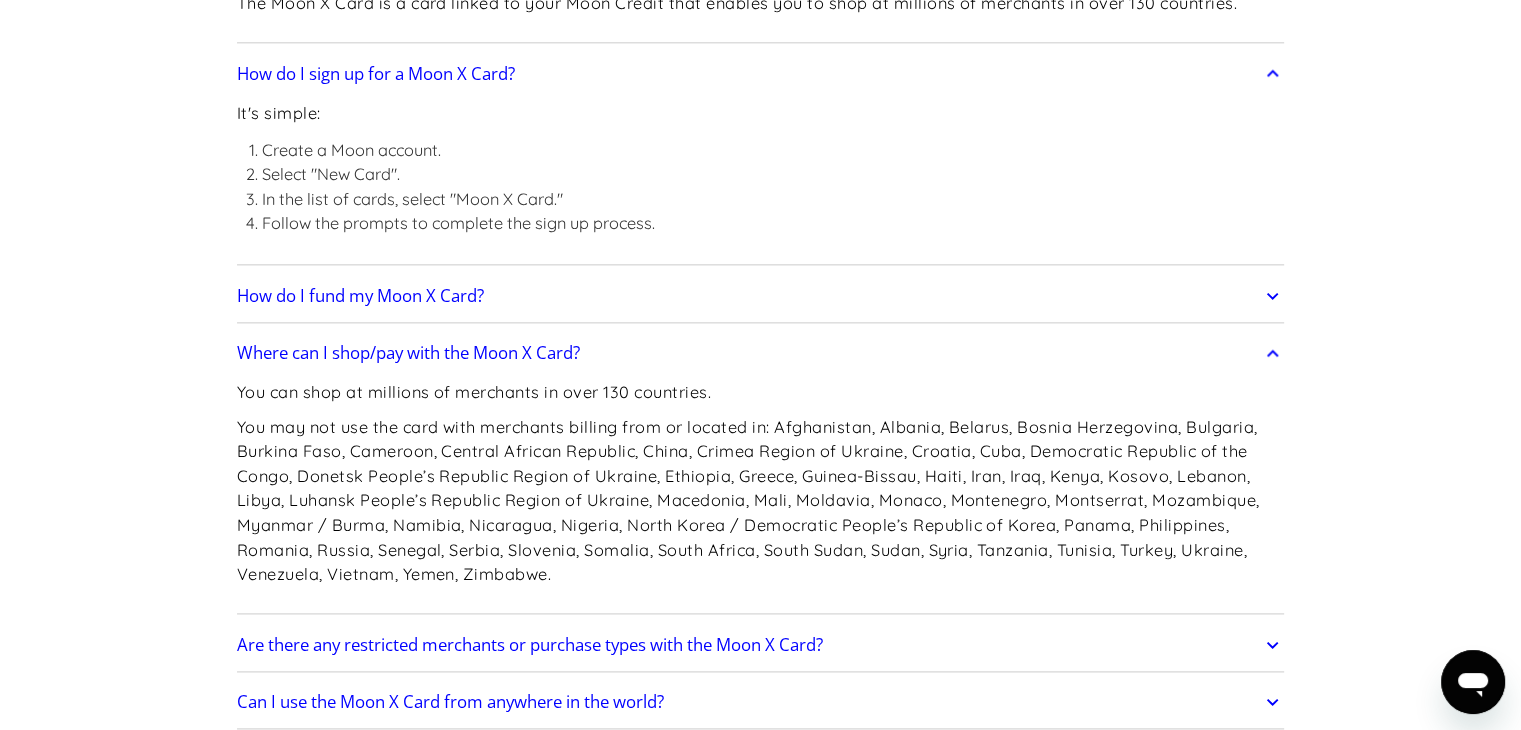 scroll, scrollTop: 2800, scrollLeft: 0, axis: vertical 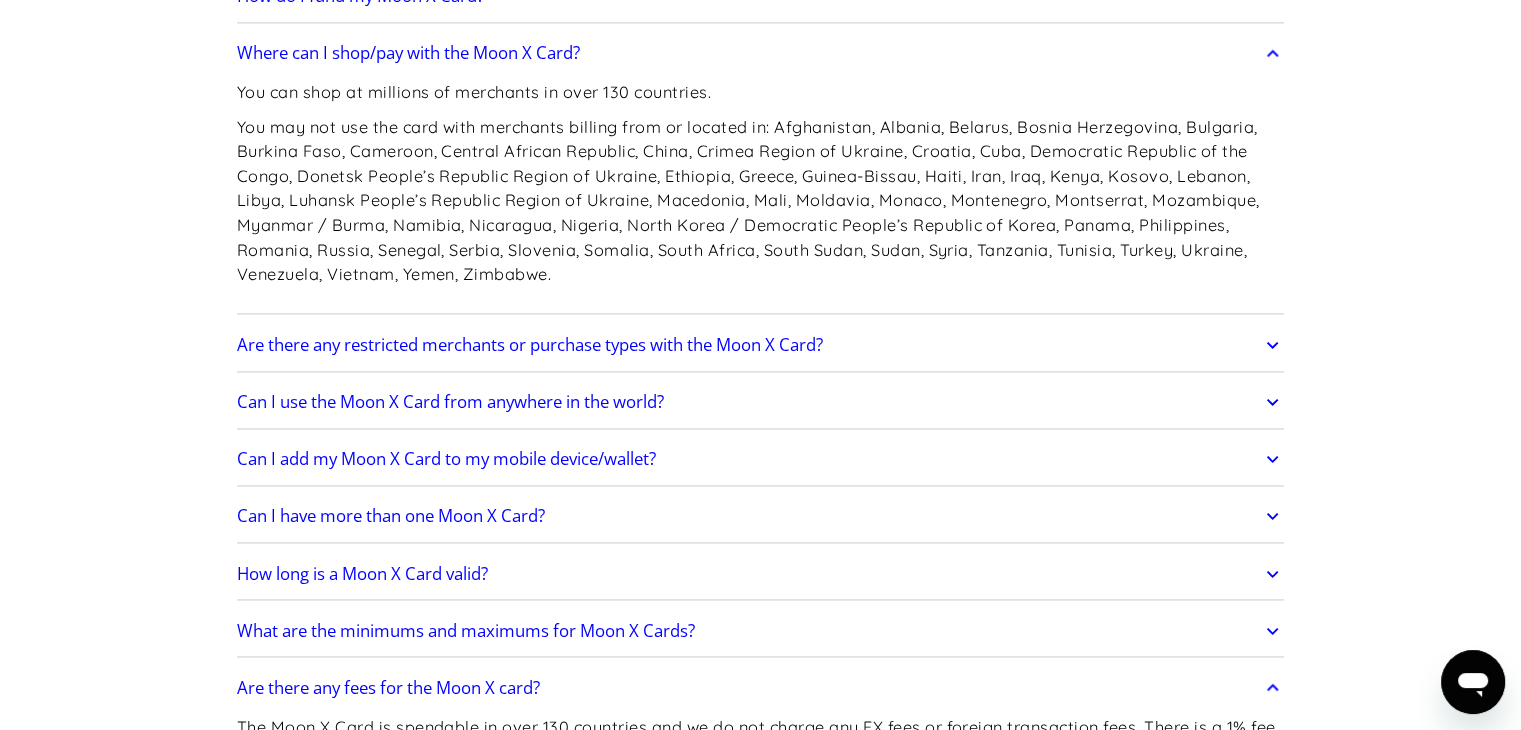 click on "Can I use the Moon X Card from anywhere in the world?" at bounding box center [450, 402] 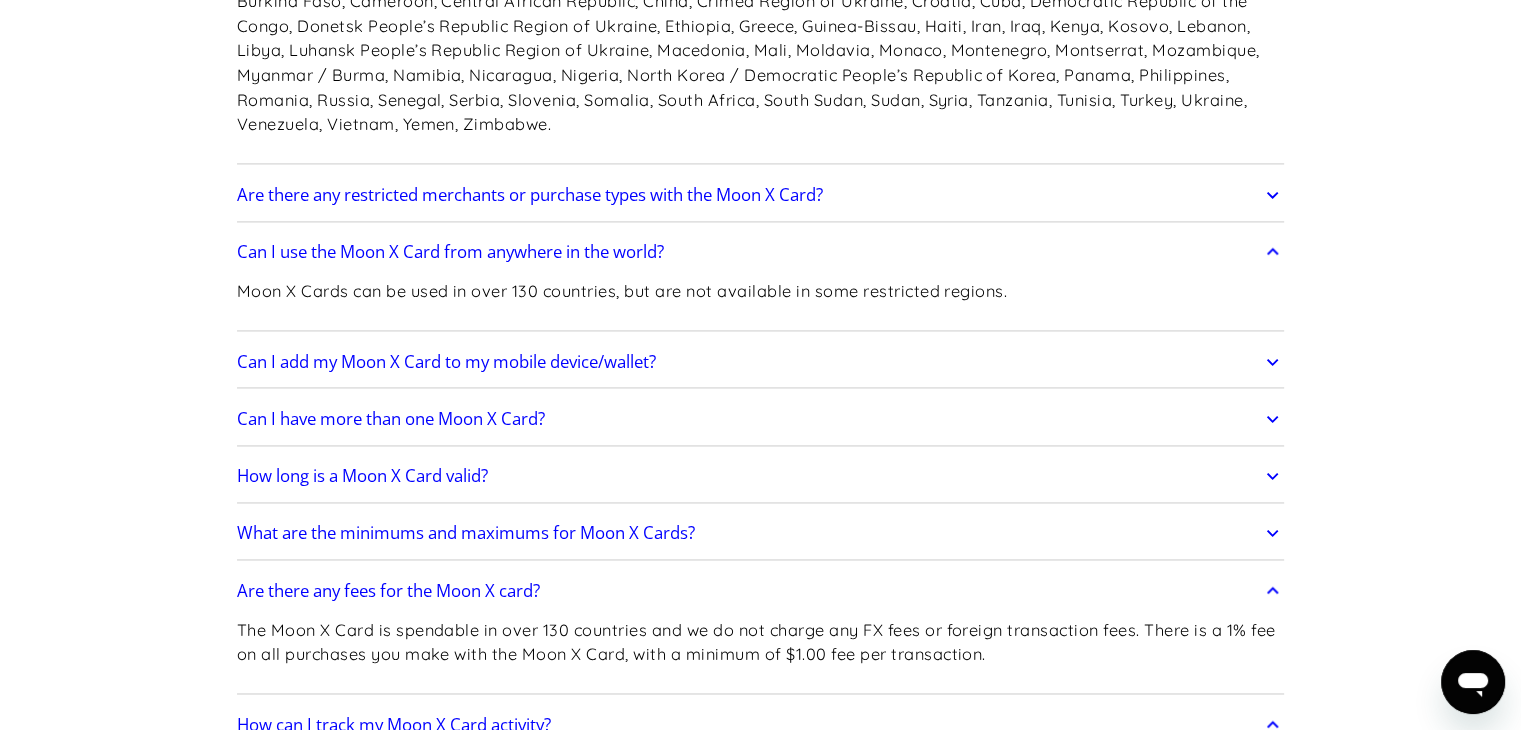 scroll, scrollTop: 3000, scrollLeft: 0, axis: vertical 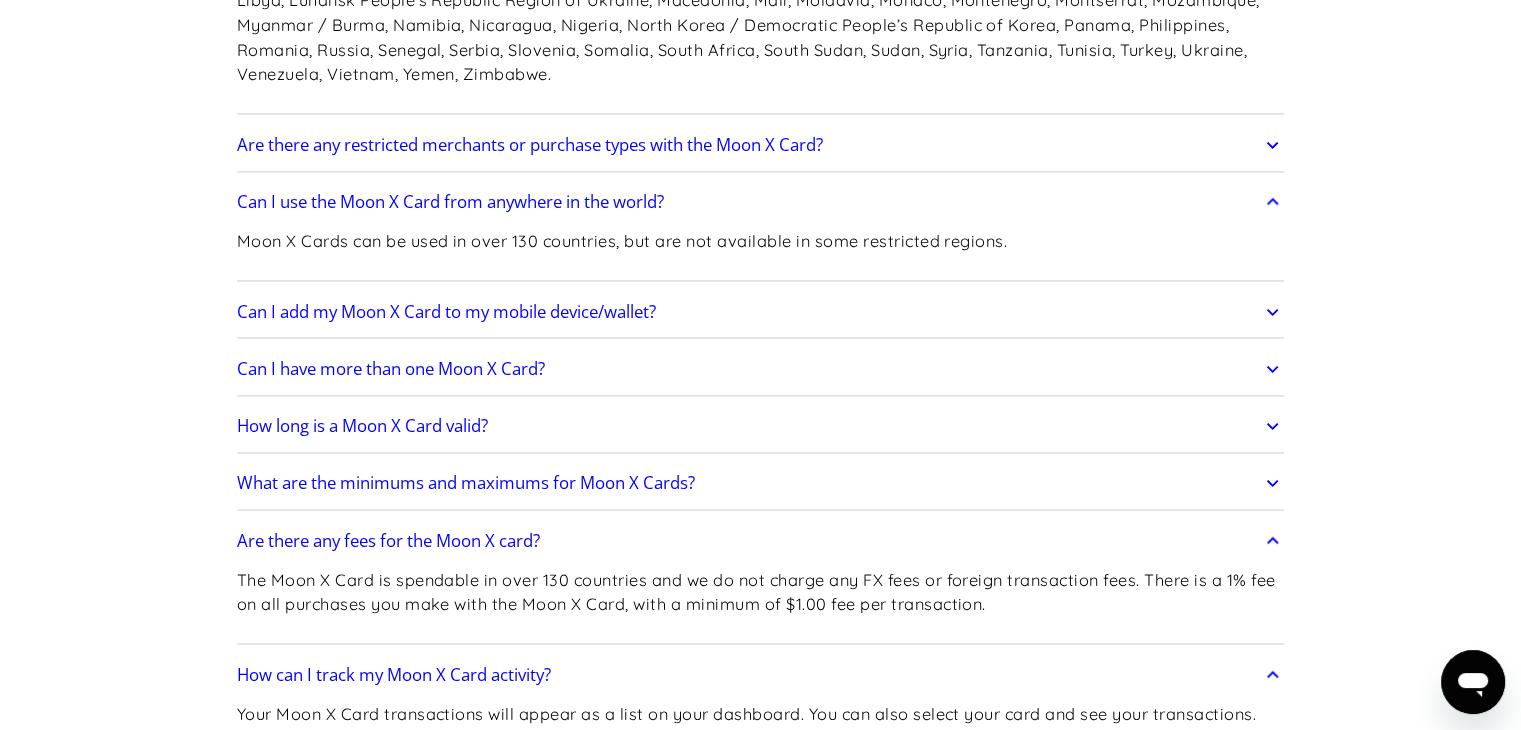 click on "Can I add my Moon X Card to my mobile device/wallet?" at bounding box center (446, 312) 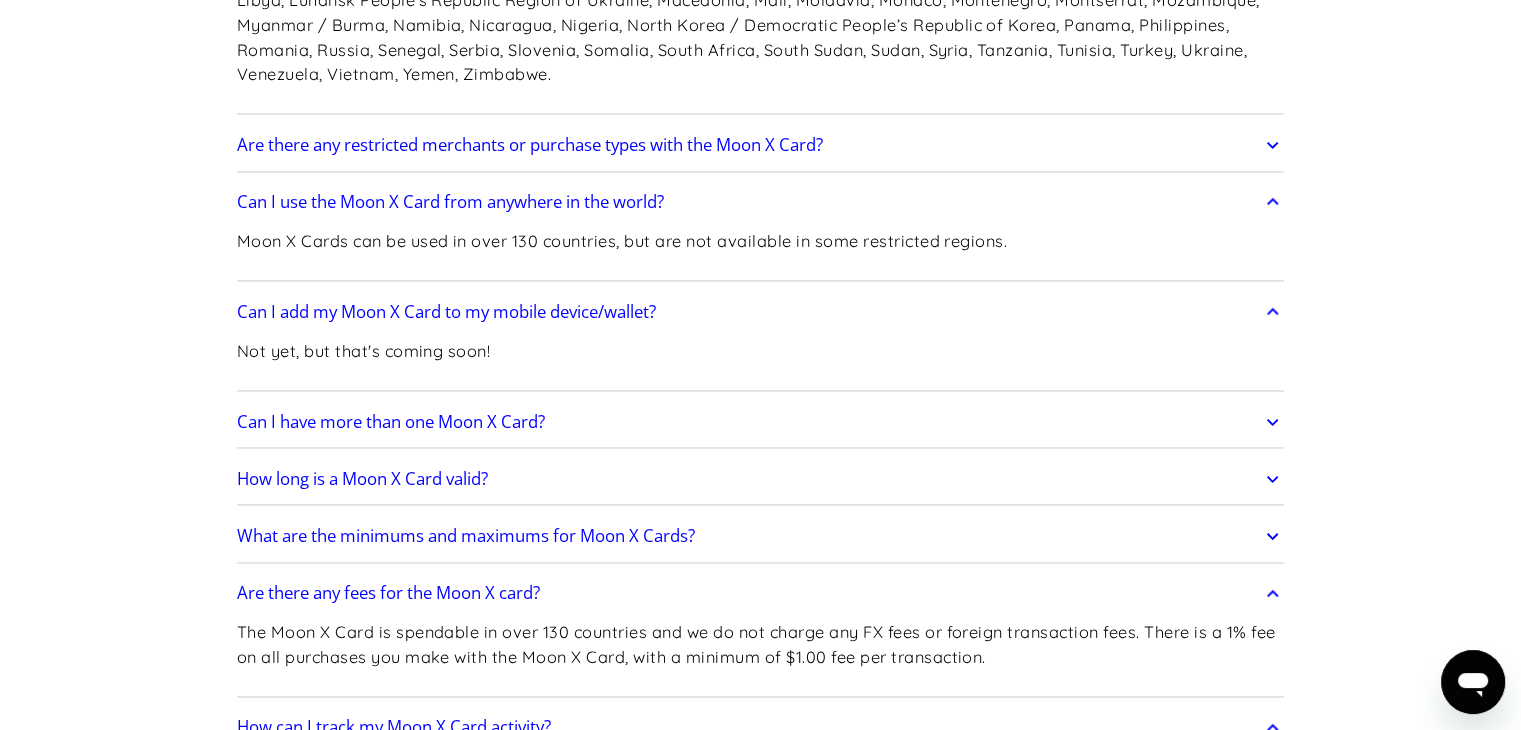 click on "Can I have more than one Moon X Card?" at bounding box center (761, 422) 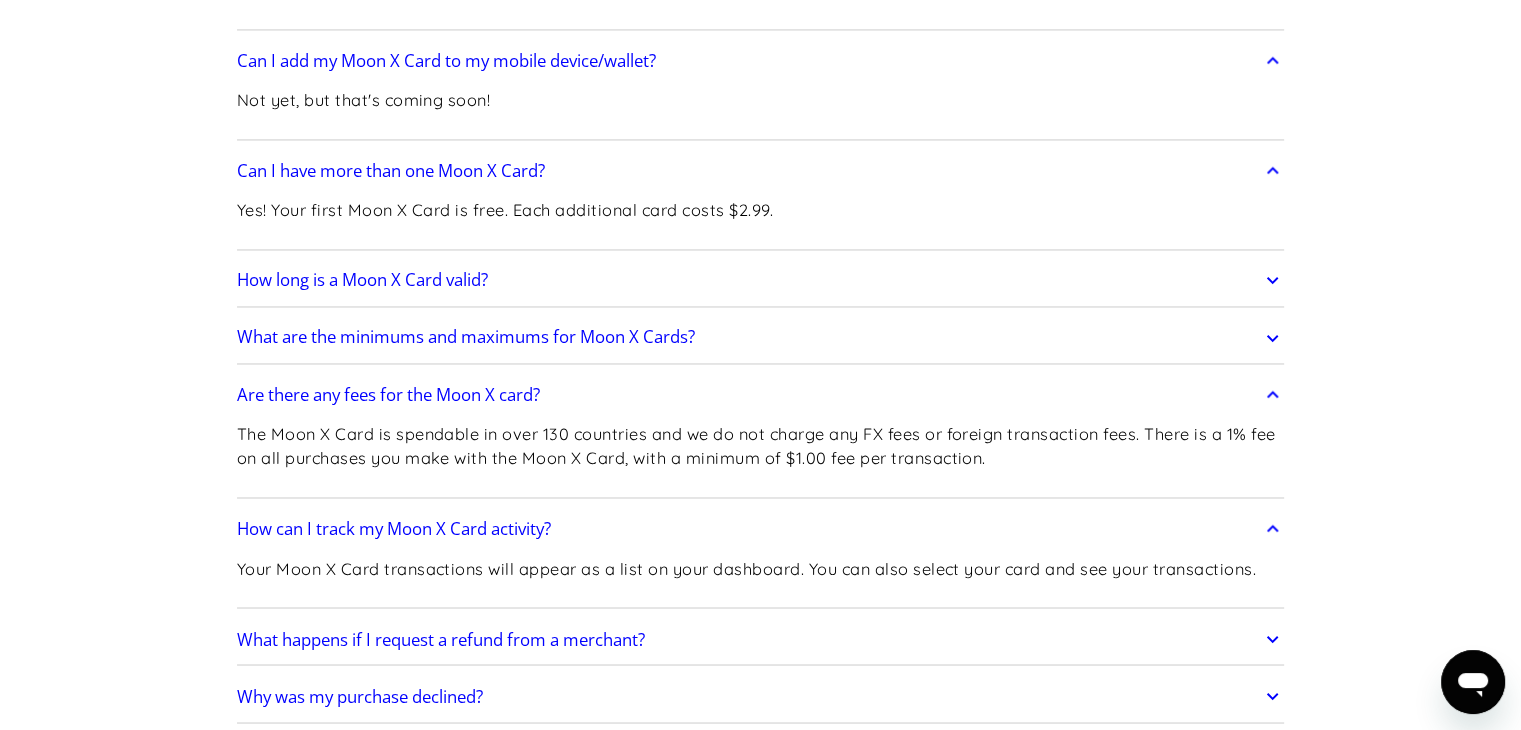 scroll, scrollTop: 3300, scrollLeft: 0, axis: vertical 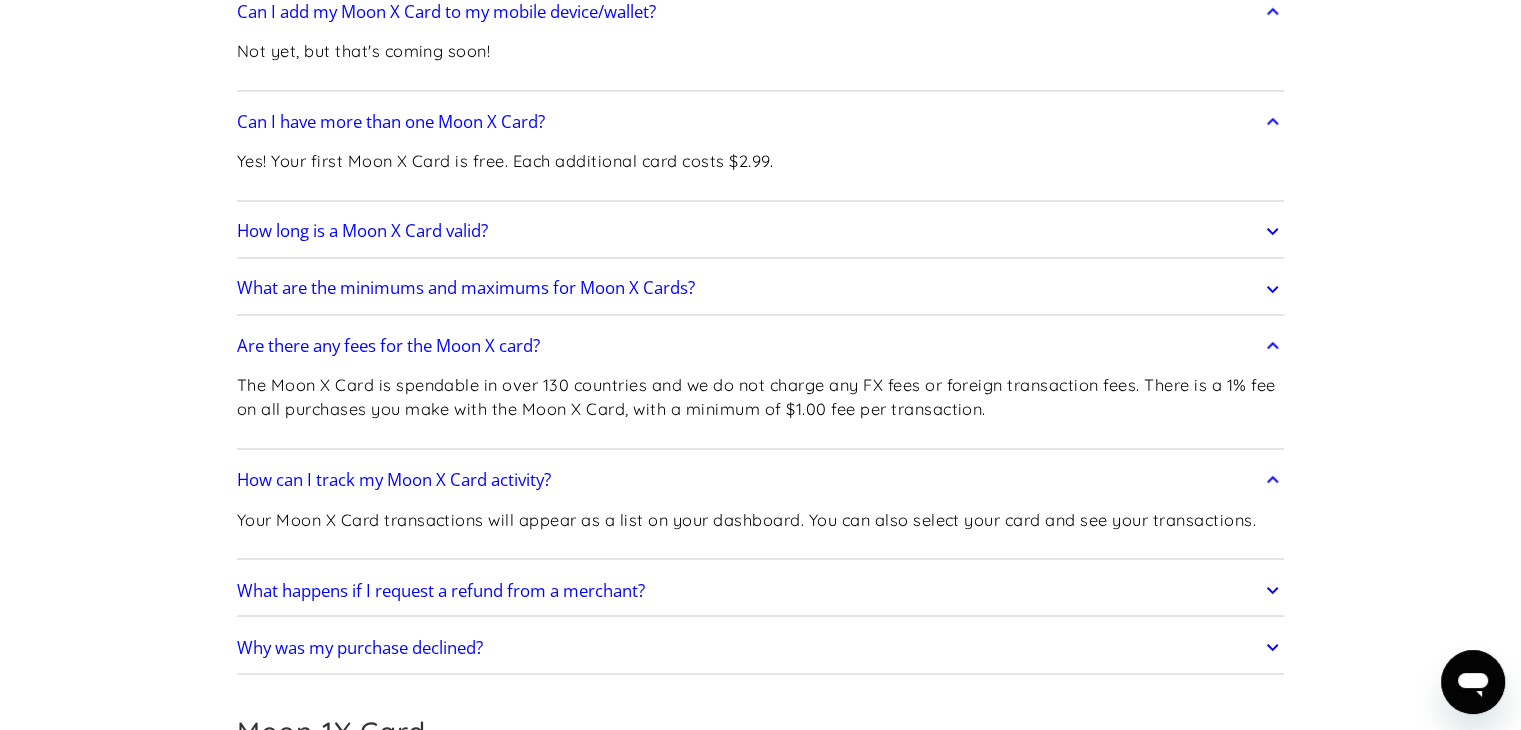 click on "What happens if I request a refund from a merchant?" at bounding box center (761, 590) 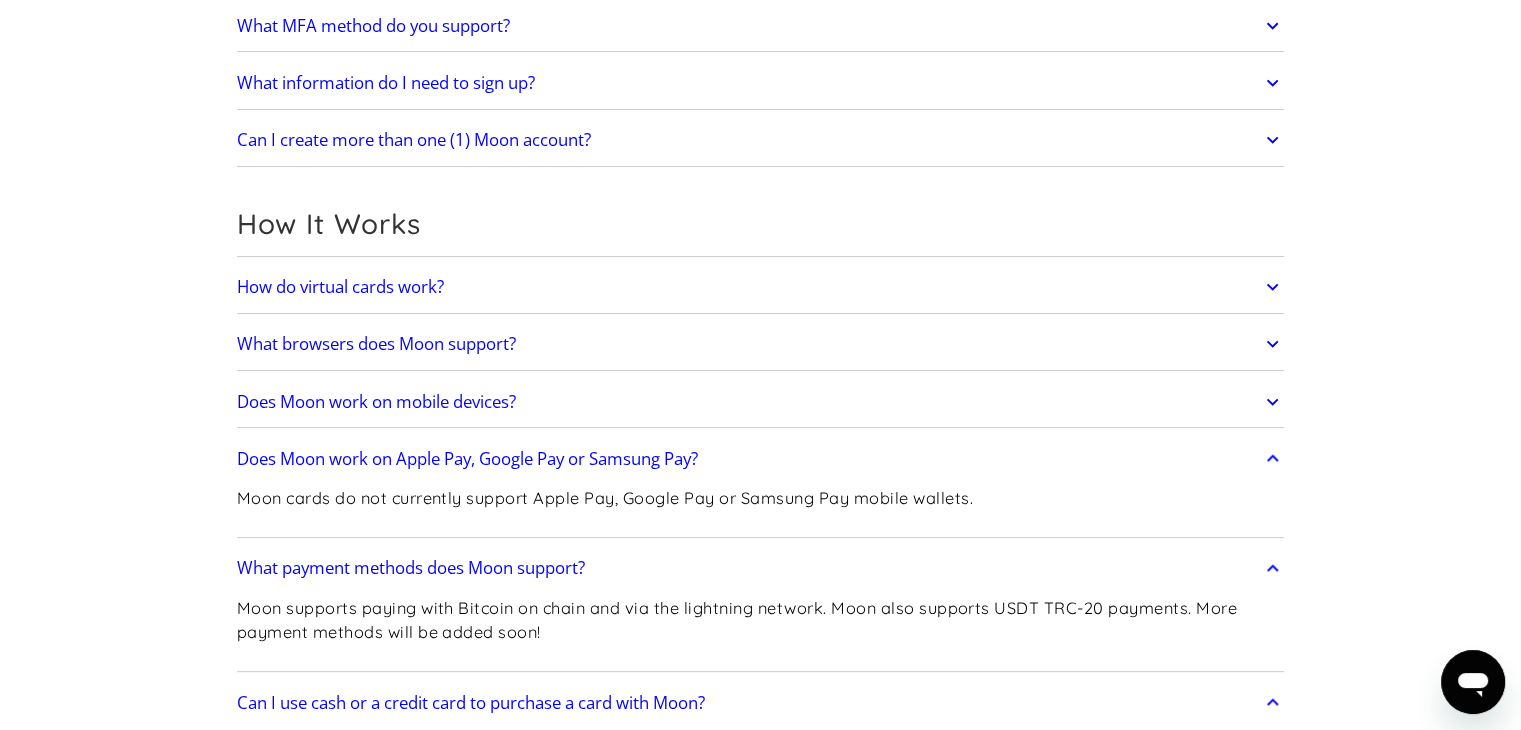scroll, scrollTop: 0, scrollLeft: 0, axis: both 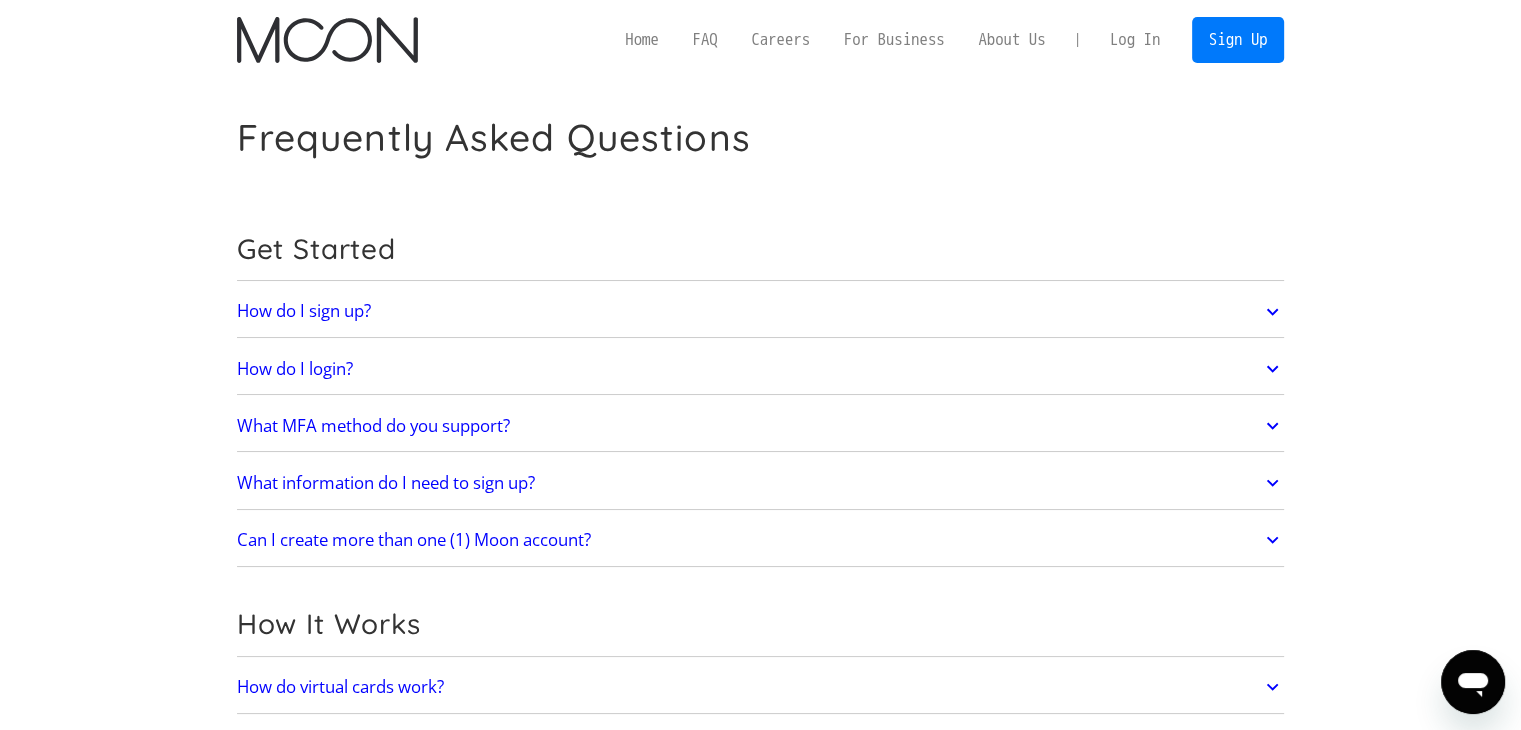 click on "FAQ" at bounding box center (705, 39) 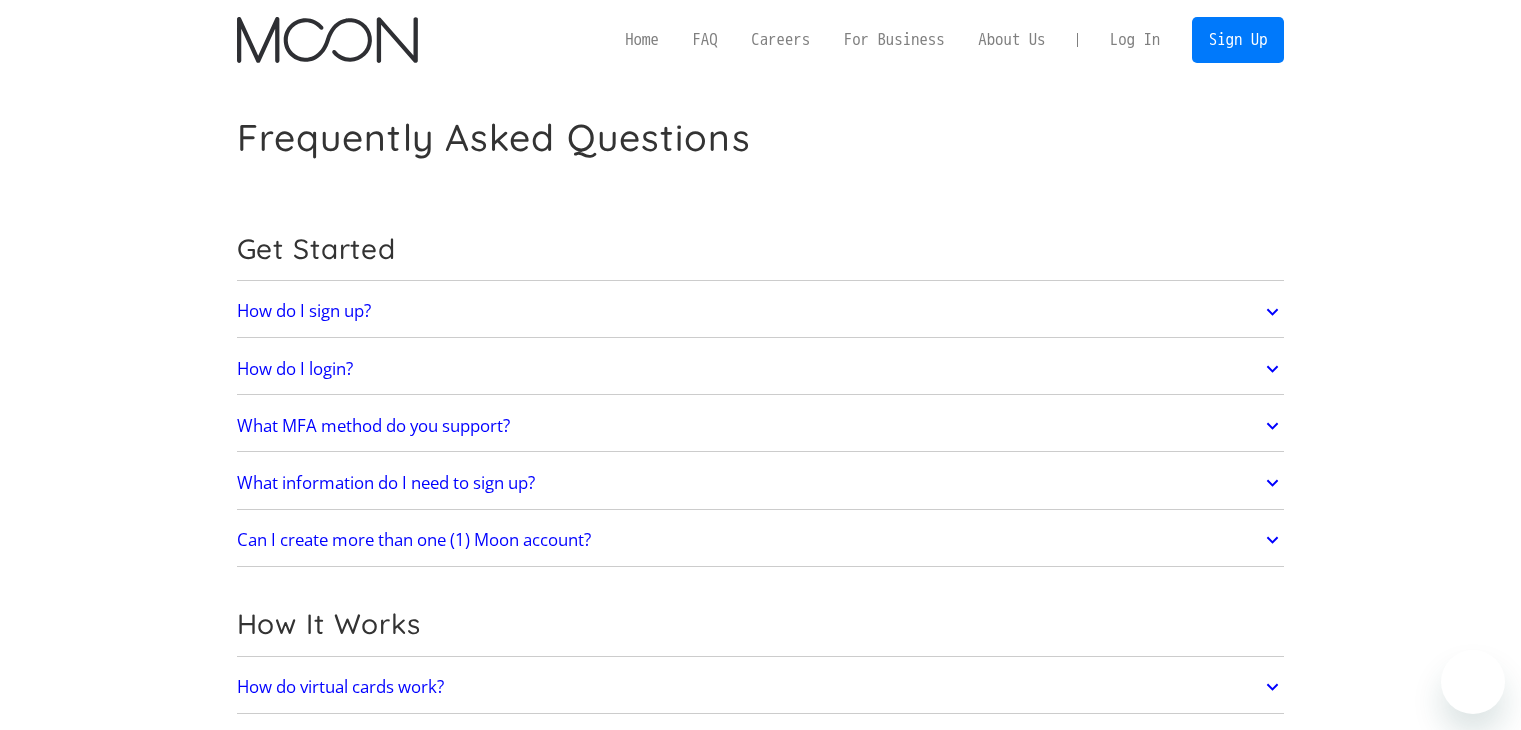 scroll, scrollTop: 0, scrollLeft: 0, axis: both 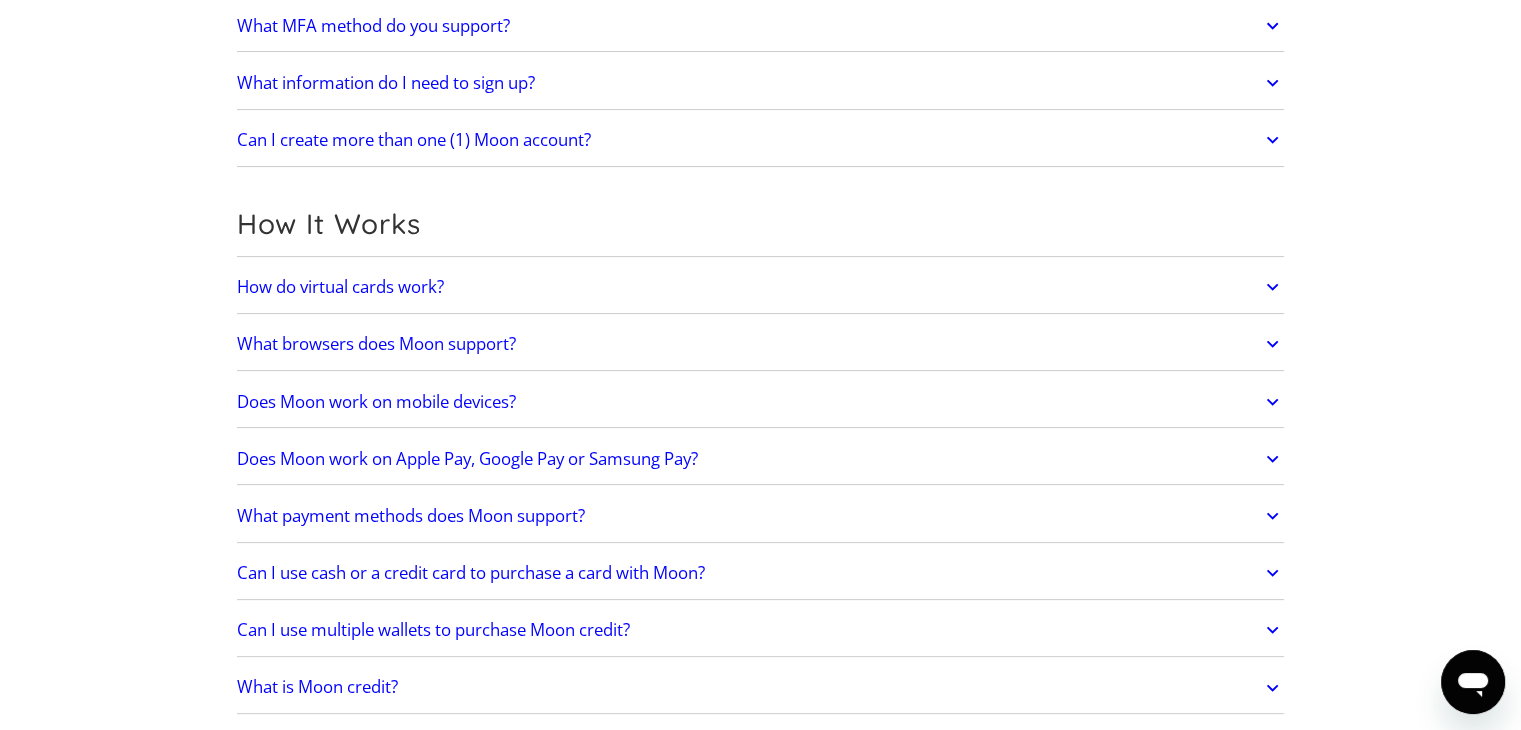 click on "Get Started
How do I sign up? Head to  paywithmoon.com/signup  to get started.
How do I login? Head to  paywithmoon.com/login  to get started.
What MFA method do you support? Moon supports account verification via email only. Email account verification is not needed for "Log in with Google".
What information do I need to sign up? To create a Moon account you need to provide an email address and a password. The email address you use to create your account will be used to receive 2FA codes, so please ensure you do not lose access to your email inbox.
Can I create more than one (1) Moon account? No. Each user may only have one account.
How It Works
How do virtual cards work? Virtual cards are just like regular cards, except there is no physical plastic. By entering virtual card details where you would normally input your credit or debit card details, you can complete purchases without giving out your personal card details.
What browsers does Moon support? Safari Chrome Firefox Brave Opera" at bounding box center [761, 2114] 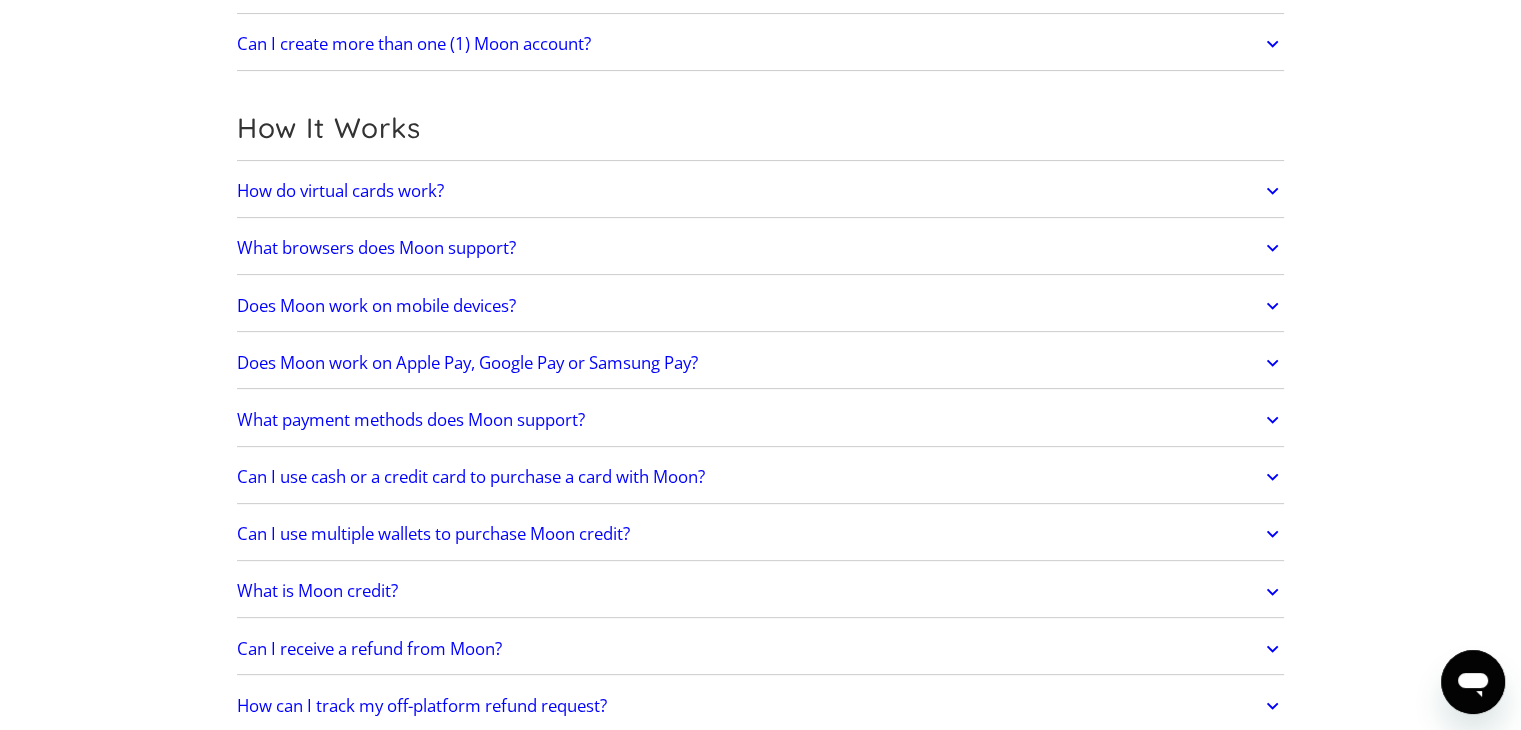 scroll, scrollTop: 500, scrollLeft: 0, axis: vertical 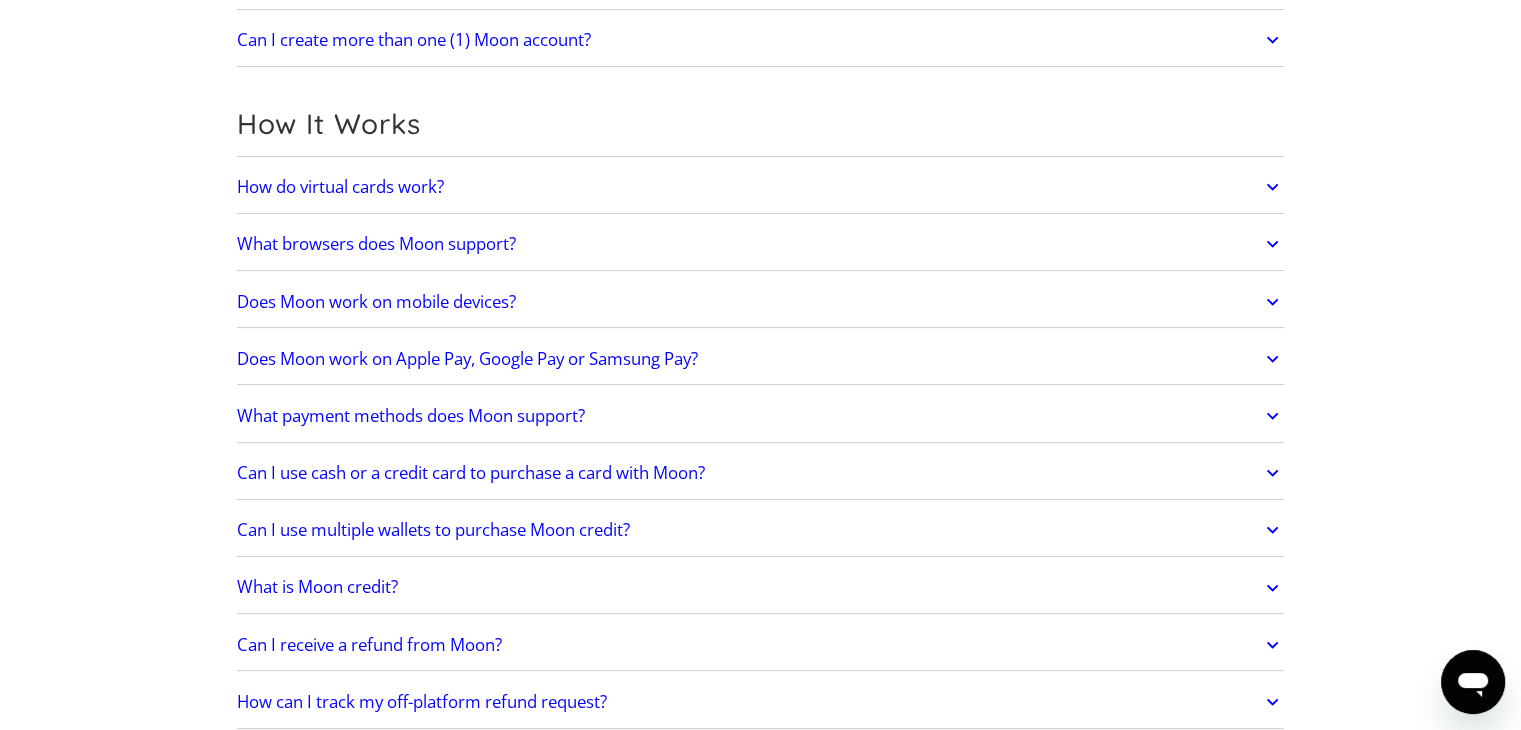 click on "Does Moon work on Apple Pay, Google Pay or Samsung Pay?" at bounding box center [761, 359] 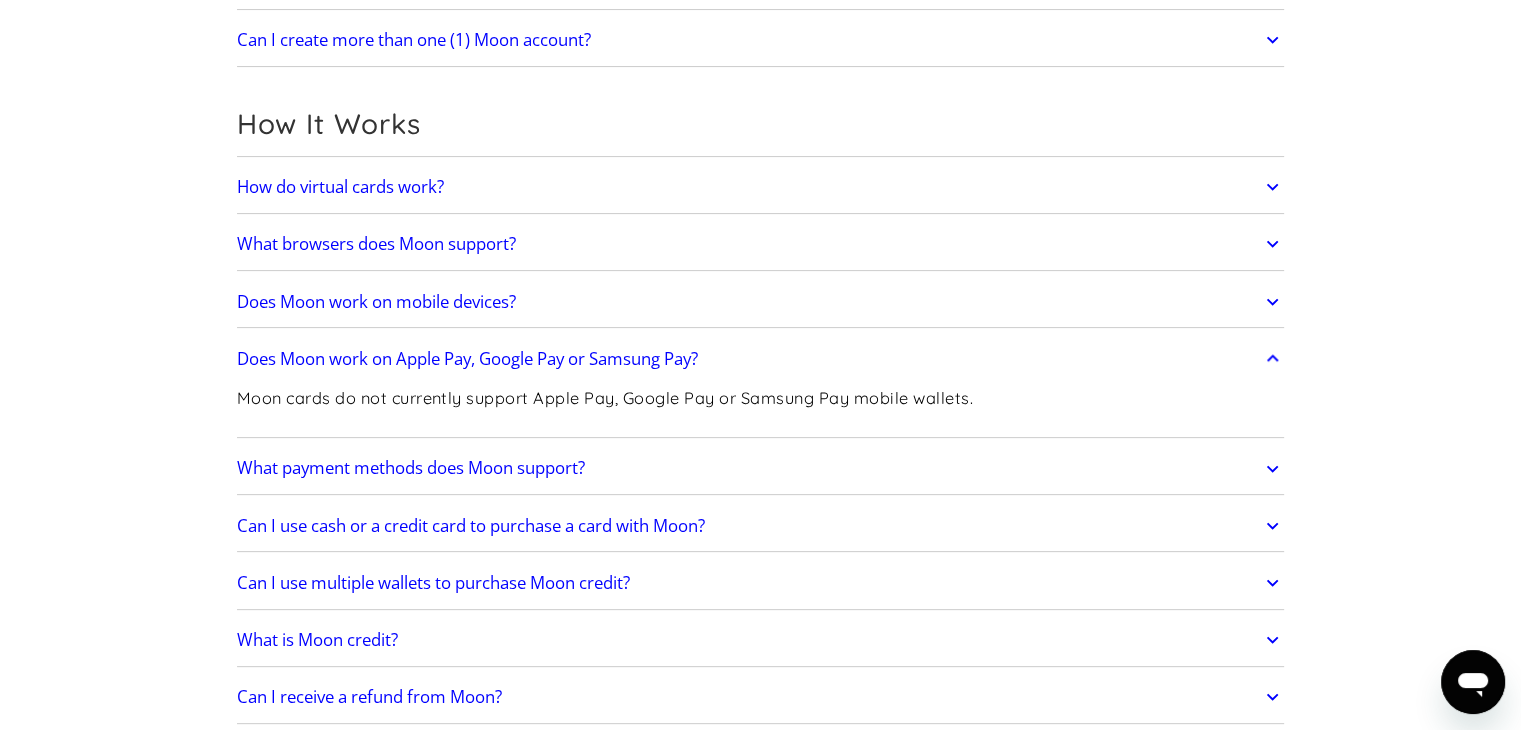 click on "Does Moon work on Apple Pay, Google Pay or Samsung Pay?" at bounding box center [761, 359] 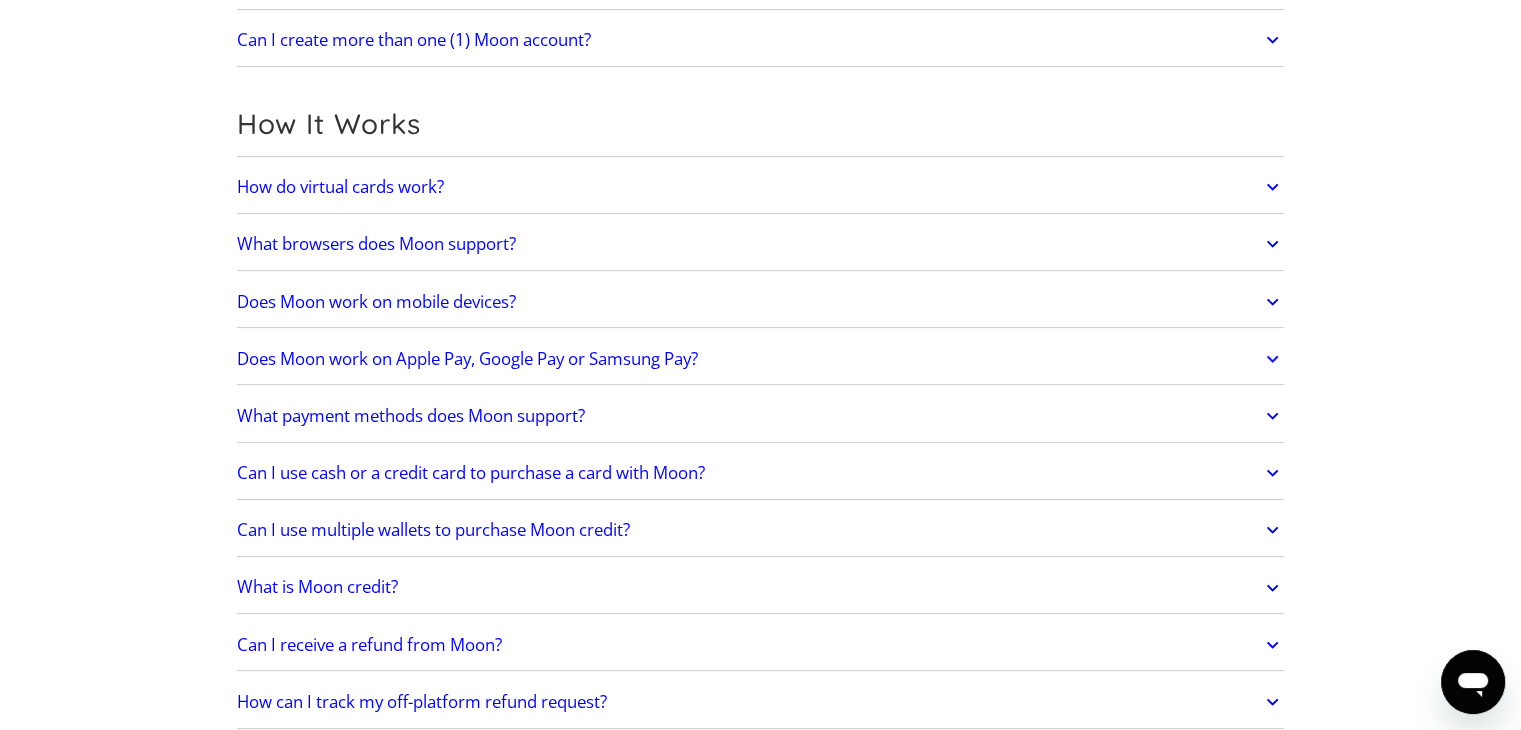 click on "What payment methods does Moon support?" at bounding box center [761, 416] 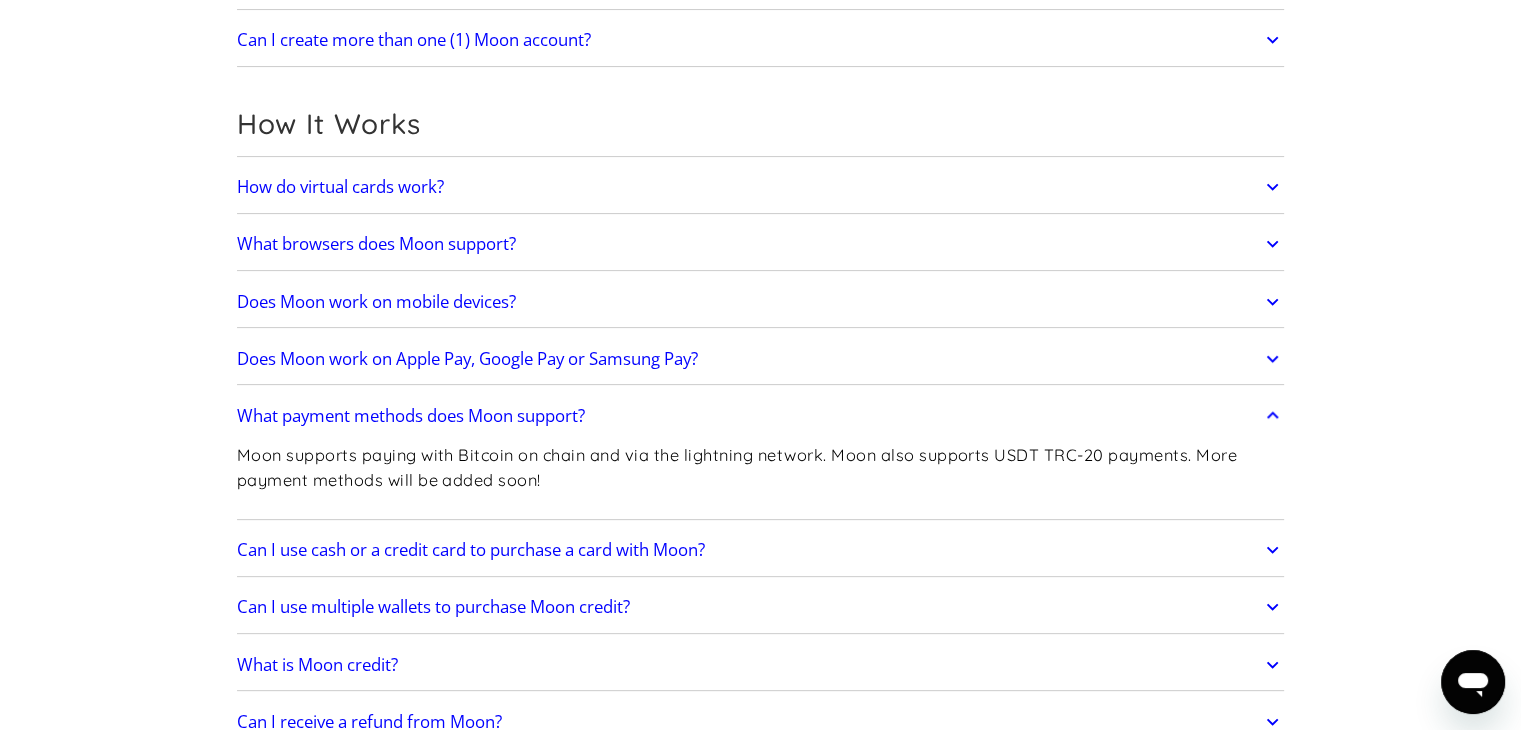 click on "What payment methods does Moon support?" at bounding box center [761, 416] 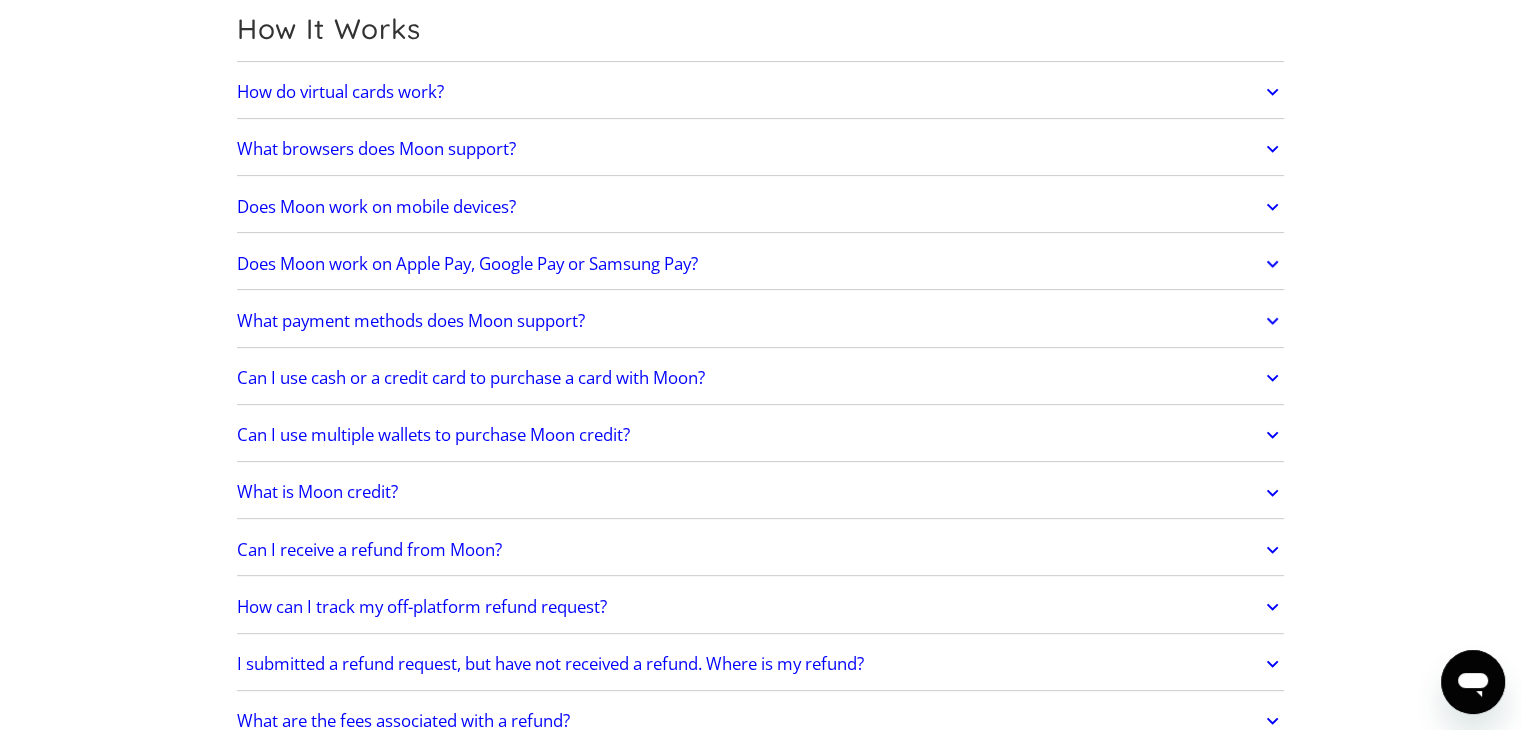 scroll, scrollTop: 600, scrollLeft: 0, axis: vertical 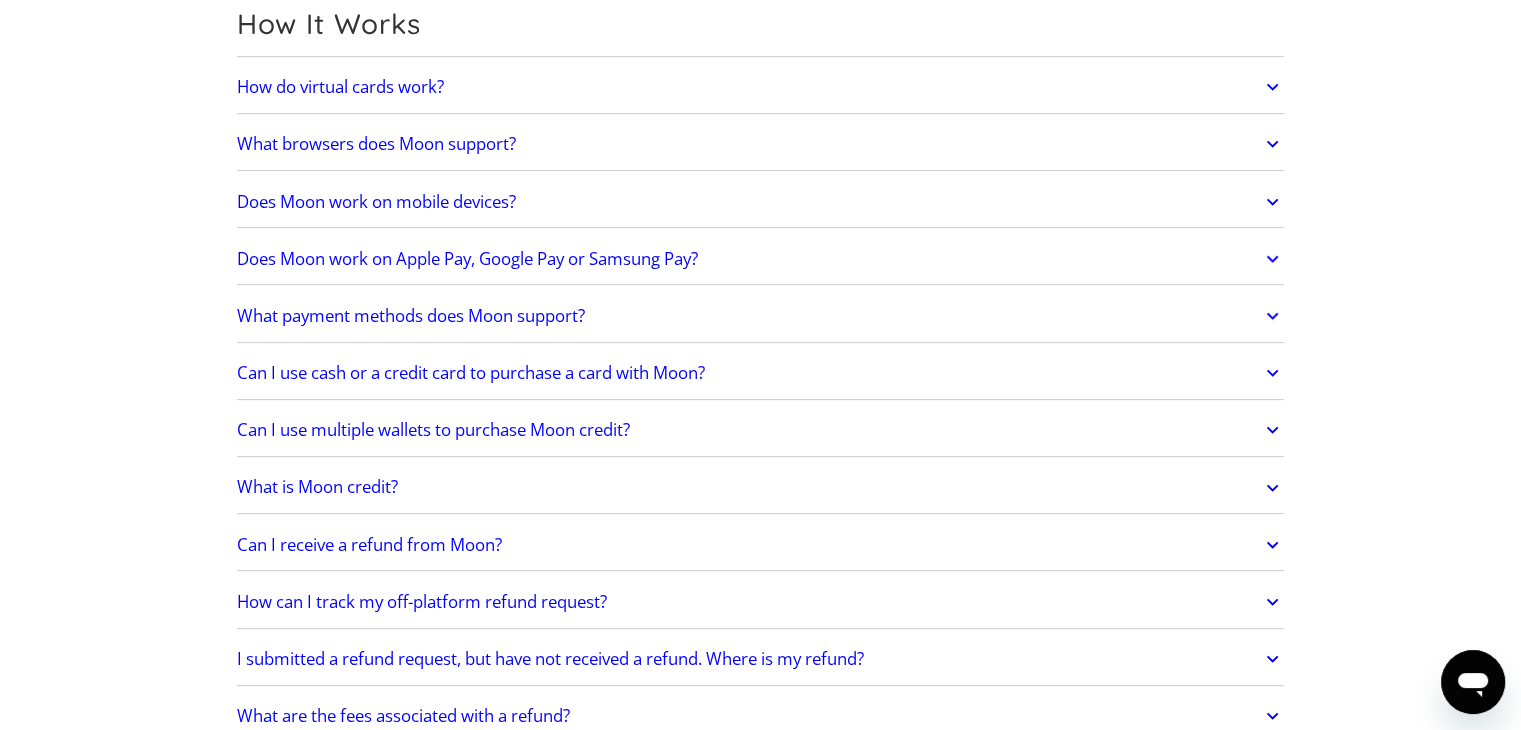 click on "What payment methods does Moon support?" at bounding box center [761, 316] 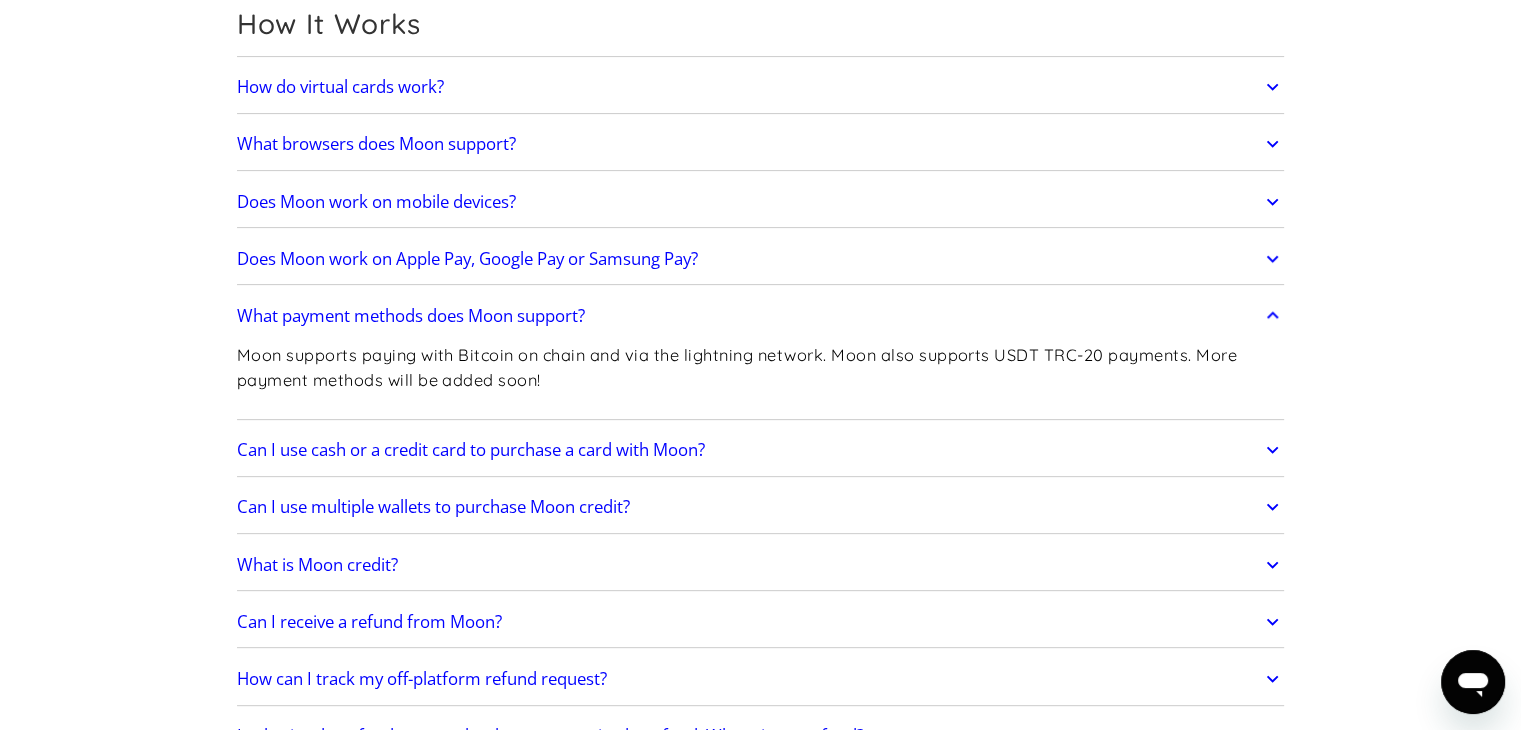 click on "Can I use cash or a credit card to purchase a card with Moon?" at bounding box center (761, 450) 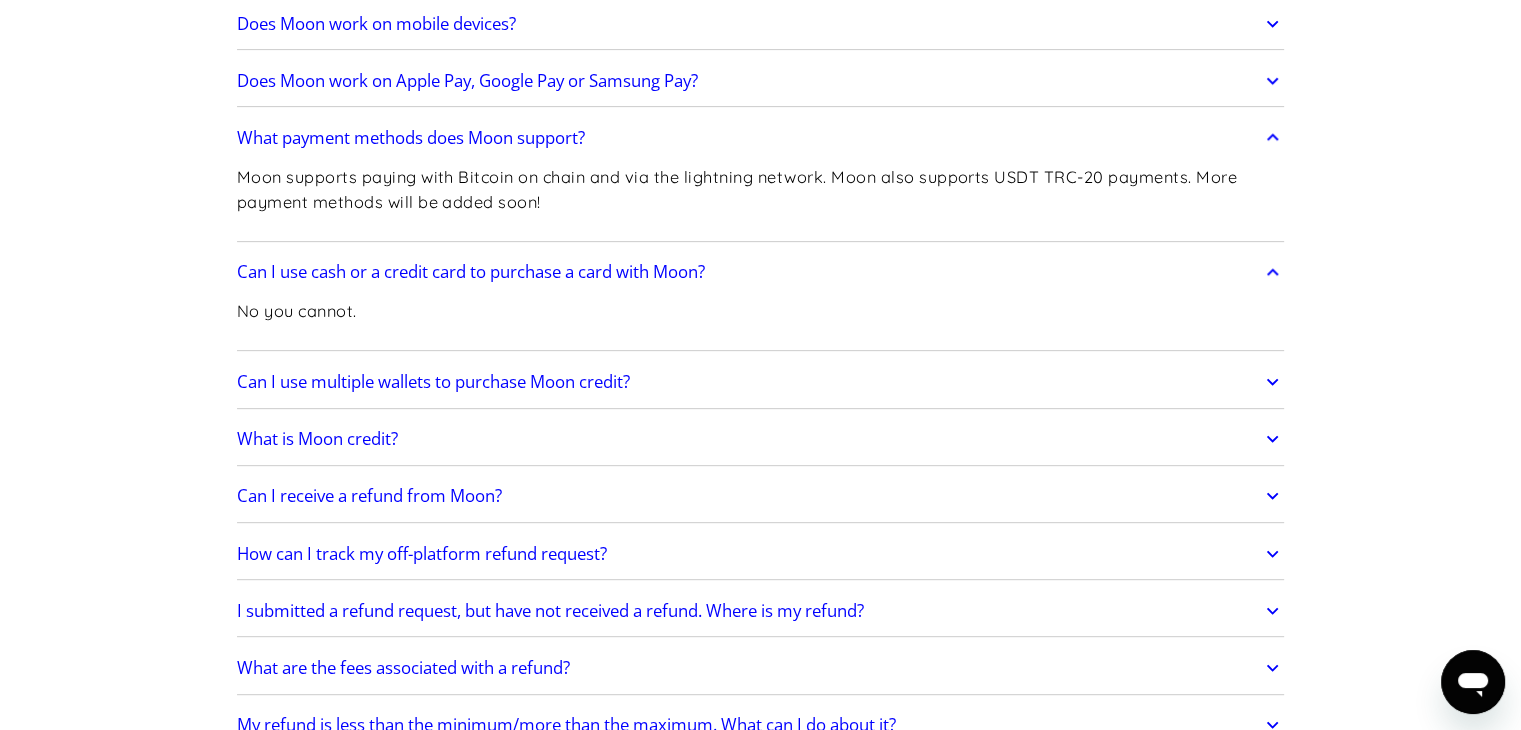 scroll, scrollTop: 800, scrollLeft: 0, axis: vertical 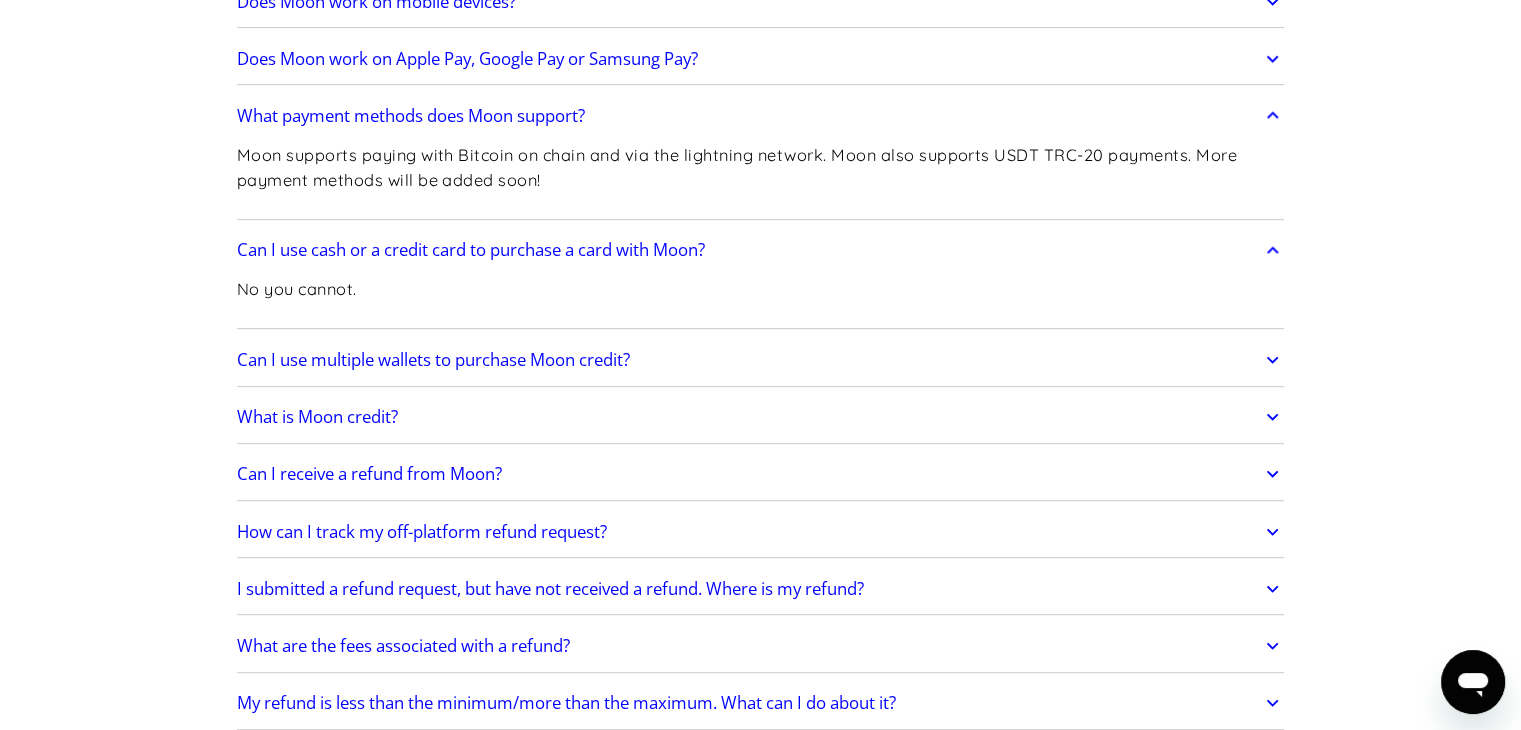 click on "Can I use multiple wallets to purchase Moon credit?" at bounding box center [761, 360] 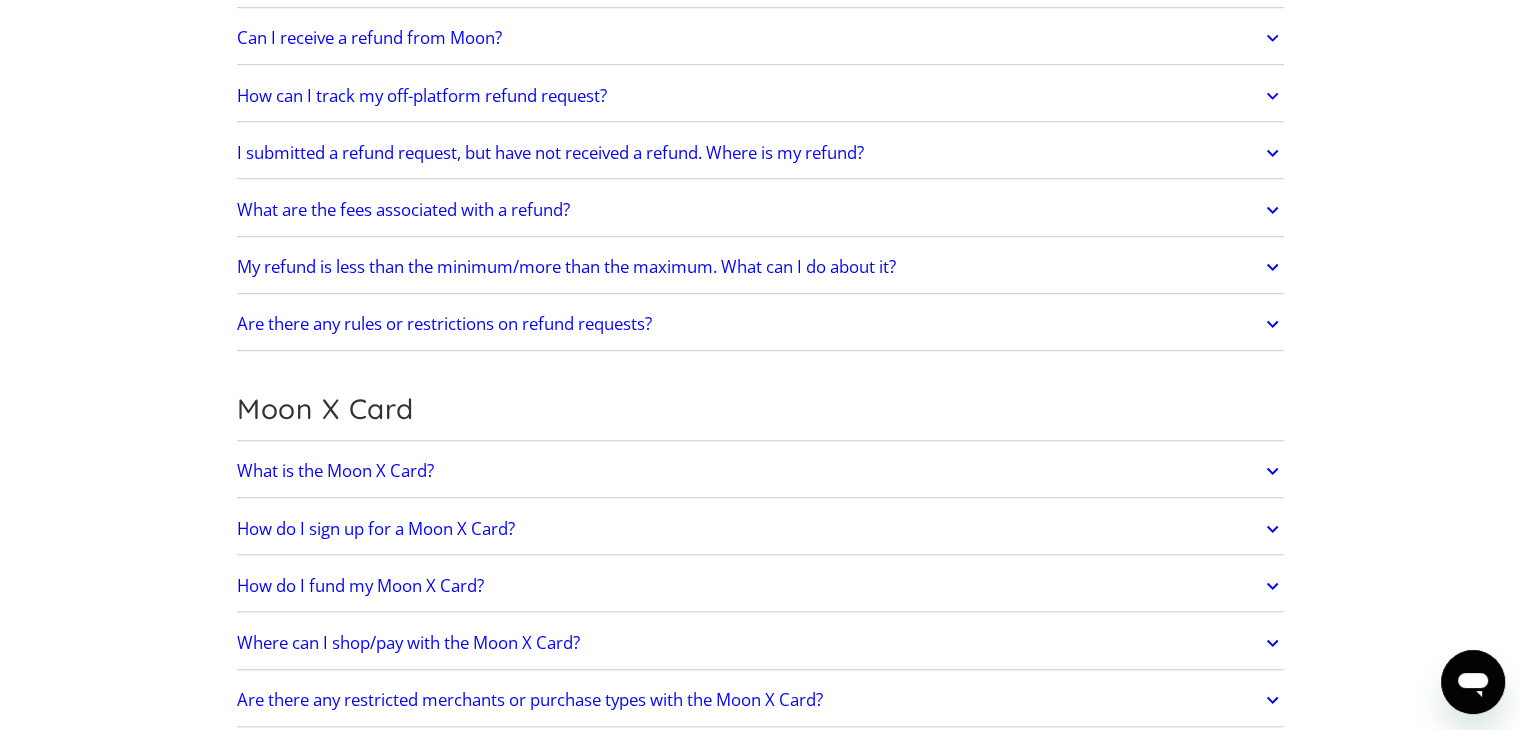 scroll, scrollTop: 1500, scrollLeft: 0, axis: vertical 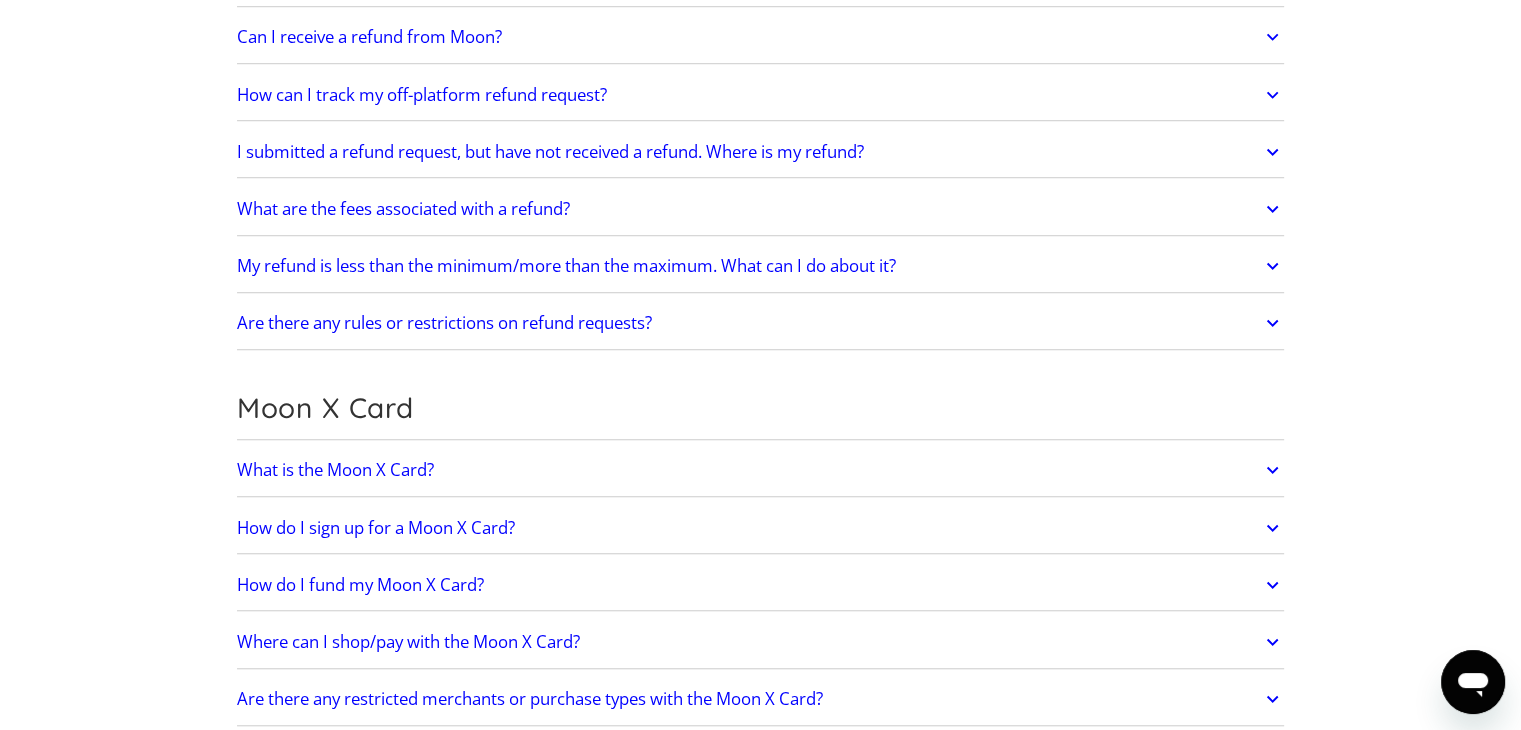 click on "How can I track my off-platform refund request?" at bounding box center [422, 95] 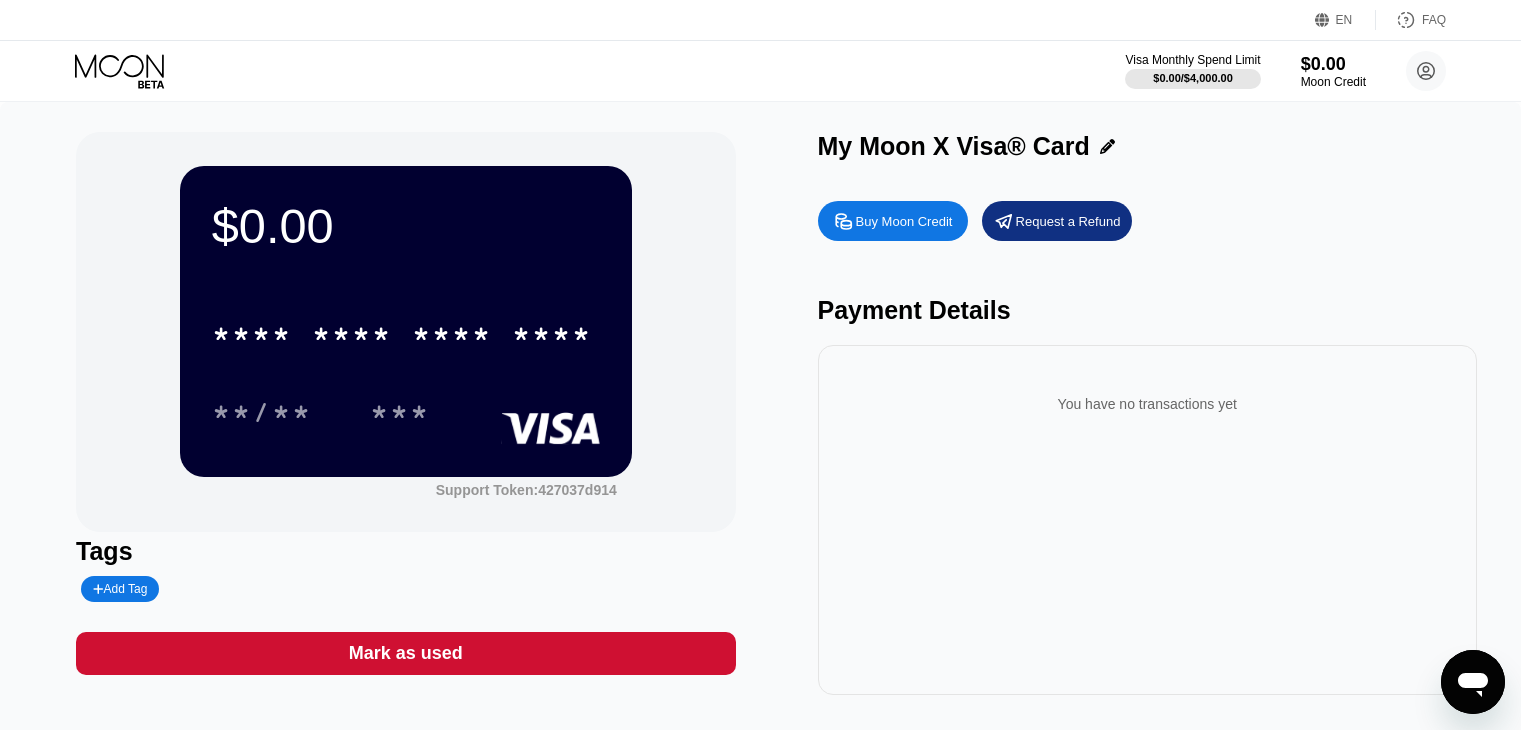 scroll, scrollTop: 0, scrollLeft: 0, axis: both 